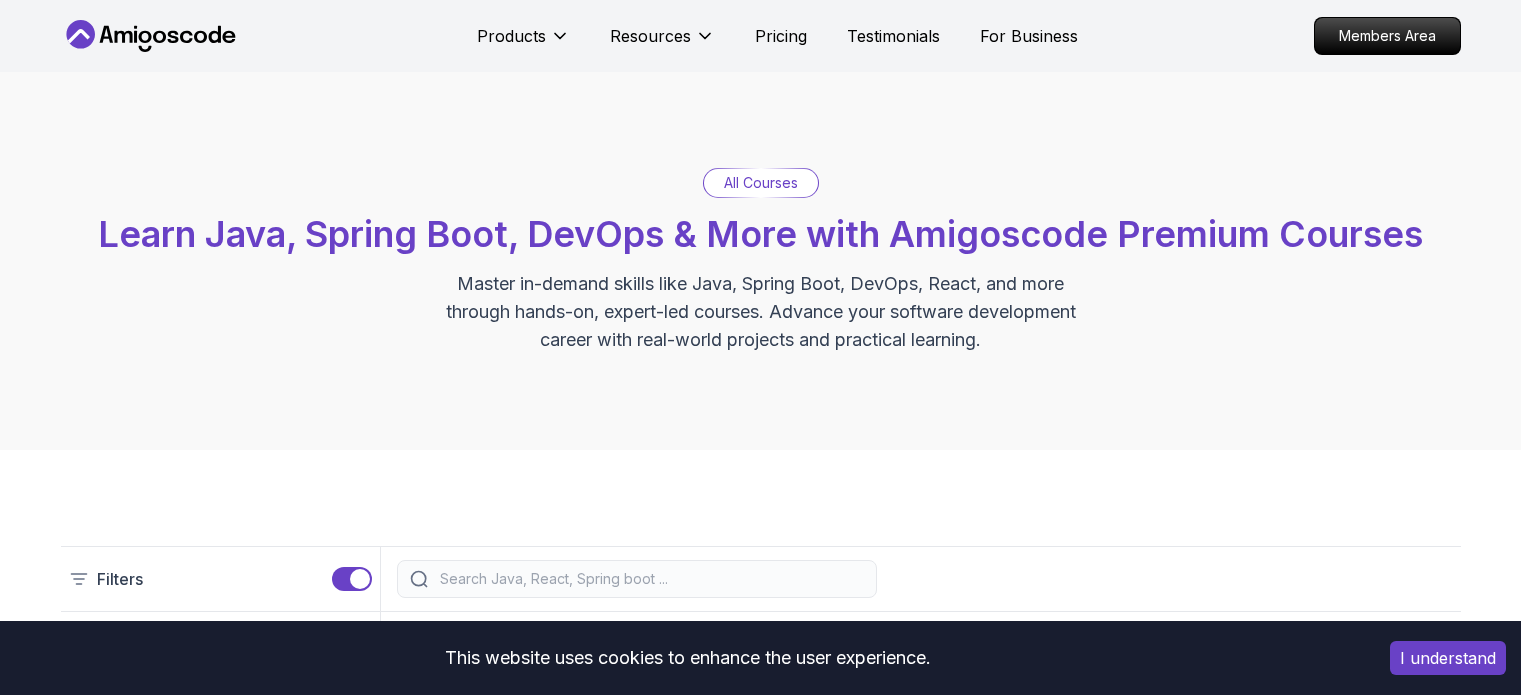 scroll, scrollTop: 0, scrollLeft: 0, axis: both 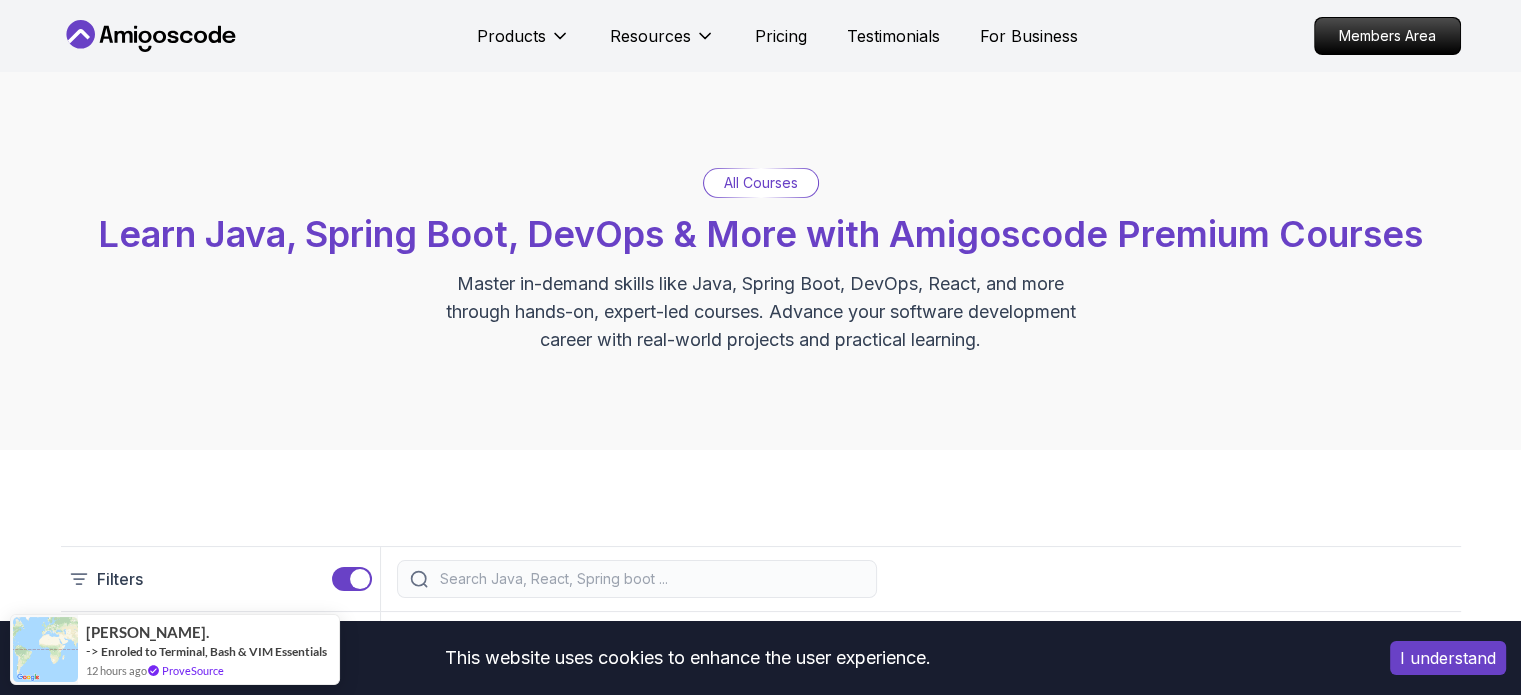 click on "All Courses Learn Java, Spring Boot, DevOps & More with Amigoscode Premium Courses Master in-demand skills like Java, Spring Boot, DevOps, React, and more through hands-on, expert-led courses. Advance your software development career with real-world projects and practical learning." at bounding box center (760, 261) 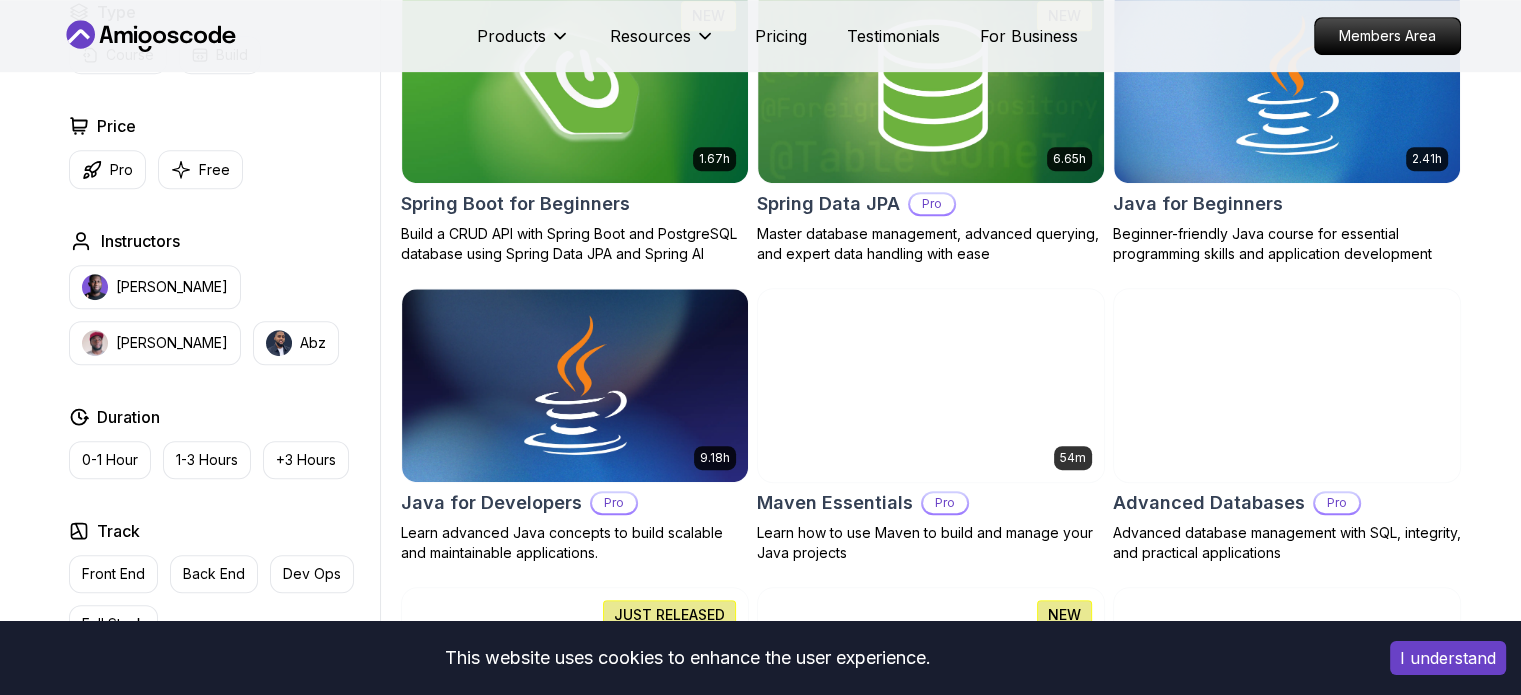 scroll, scrollTop: 1080, scrollLeft: 0, axis: vertical 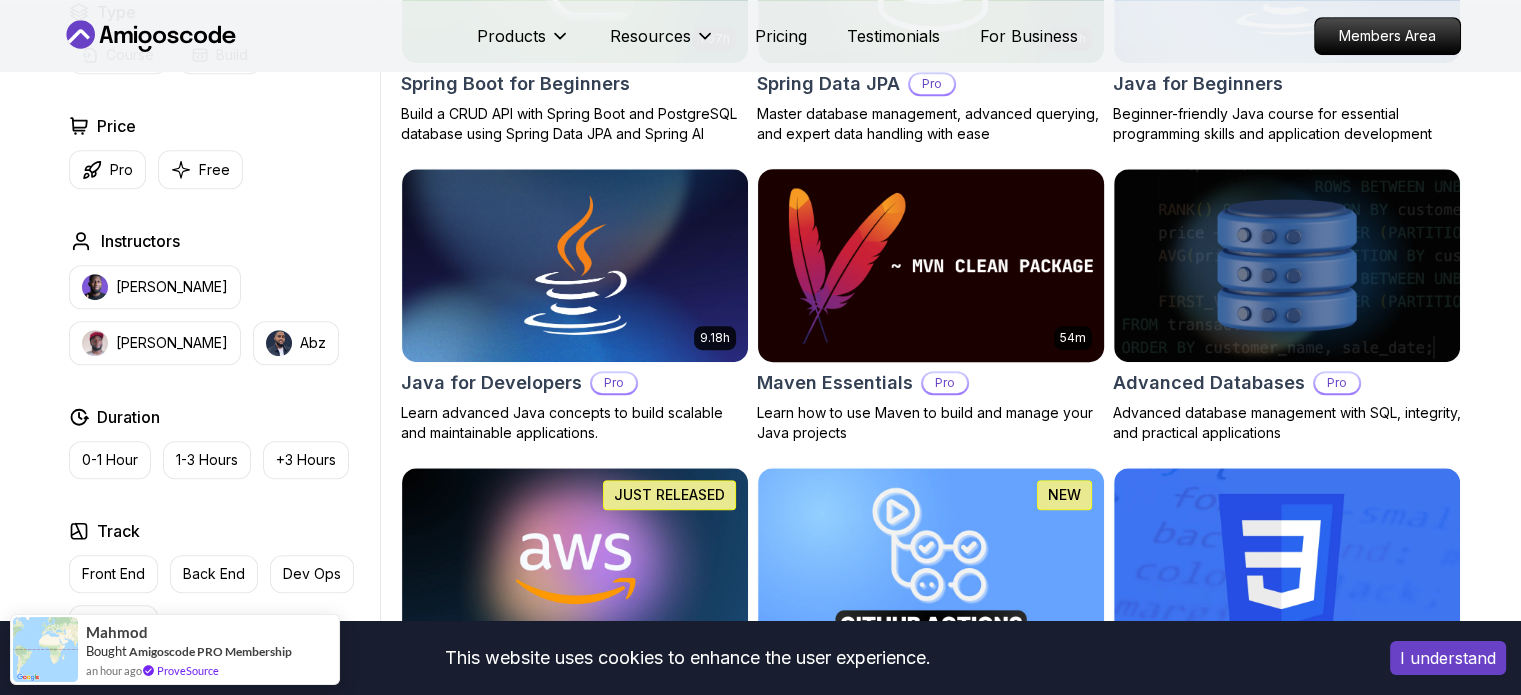 click on "This website uses cookies to enhance the user experience. I understand Products Resources Pricing Testimonials For Business Members Area Products Resources Pricing Testimonials For Business Members Area All Courses Learn Java, Spring Boot, DevOps & More with Amigoscode Premium Courses Master in-demand skills like Java, Spring Boot, DevOps, React, and more through hands-on, expert-led courses. Advance your software development career with real-world projects and practical learning. Filters Filters Type Course Build Price Pro Free Instructors Nelson Djalo Richard Abz Duration 0-1 Hour 1-3 Hours +3 Hours Track Front End Back End Dev Ops Full Stack Level Junior Mid-level Senior 6.00h Linux Fundamentals Pro Learn the fundamentals of Linux and how to use the command line 5.18h Advanced Spring Boot Pro Dive deep into Spring Boot with our advanced course, designed to take your skills from intermediate to expert level. 3.30h Building APIs with Spring Boot Pro 1.67h NEW Spring Boot for Beginners 6.65h NEW Pro 2.41h Pro" at bounding box center [760, 3905] 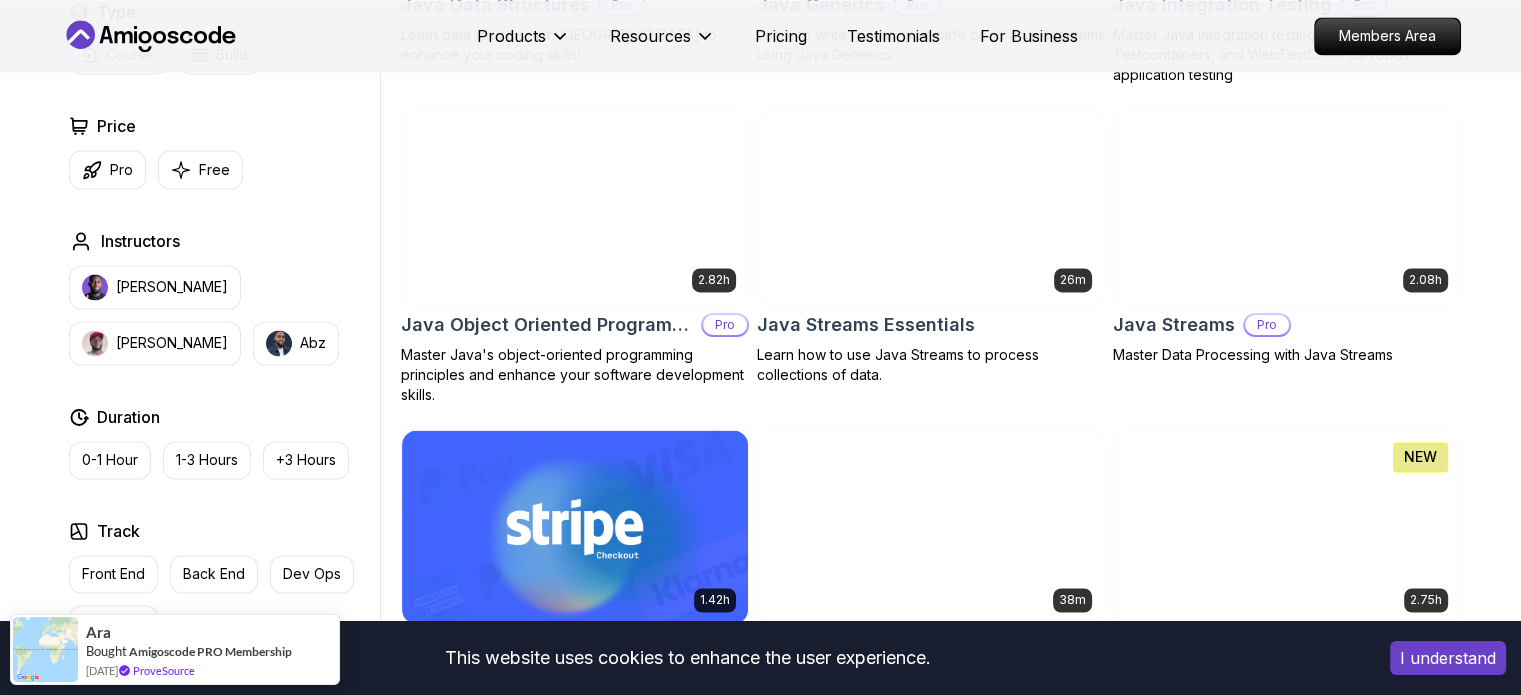 scroll, scrollTop: 3040, scrollLeft: 0, axis: vertical 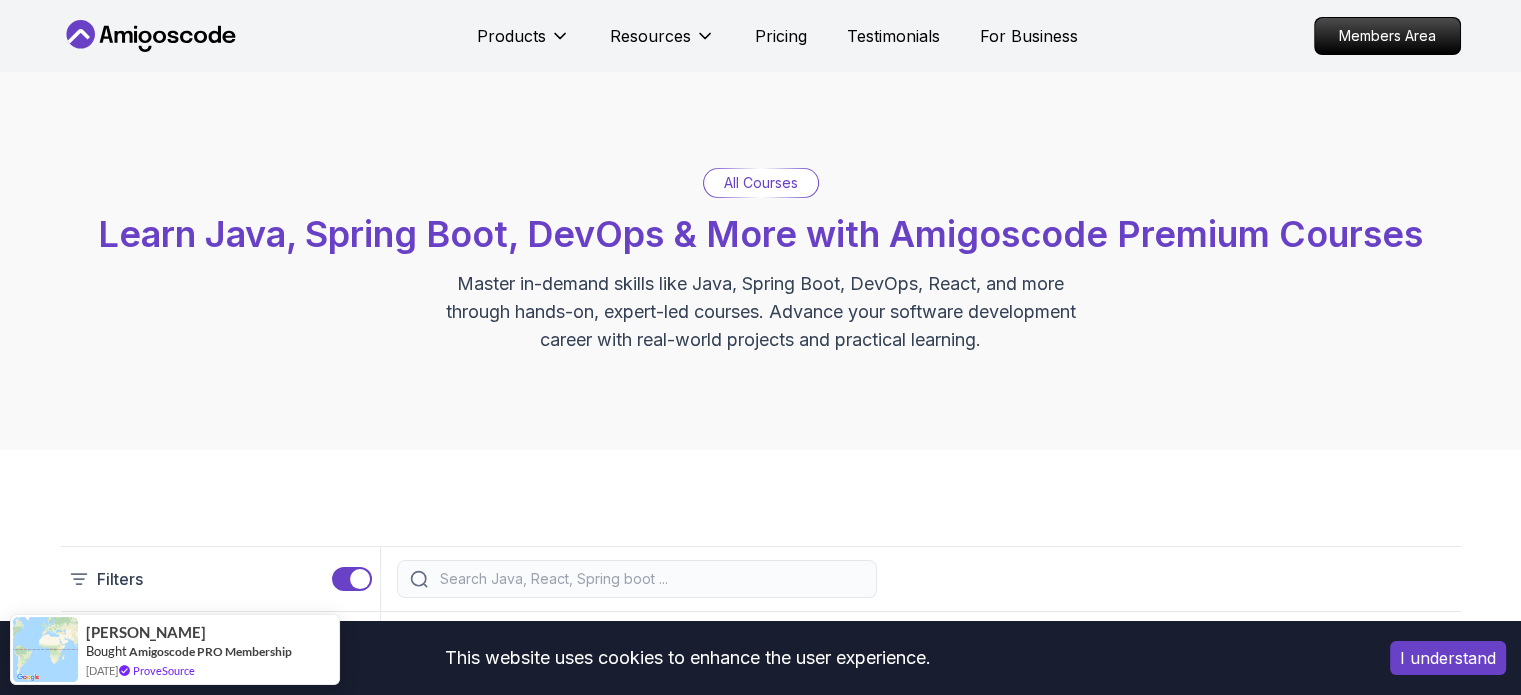 click at bounding box center [637, 579] 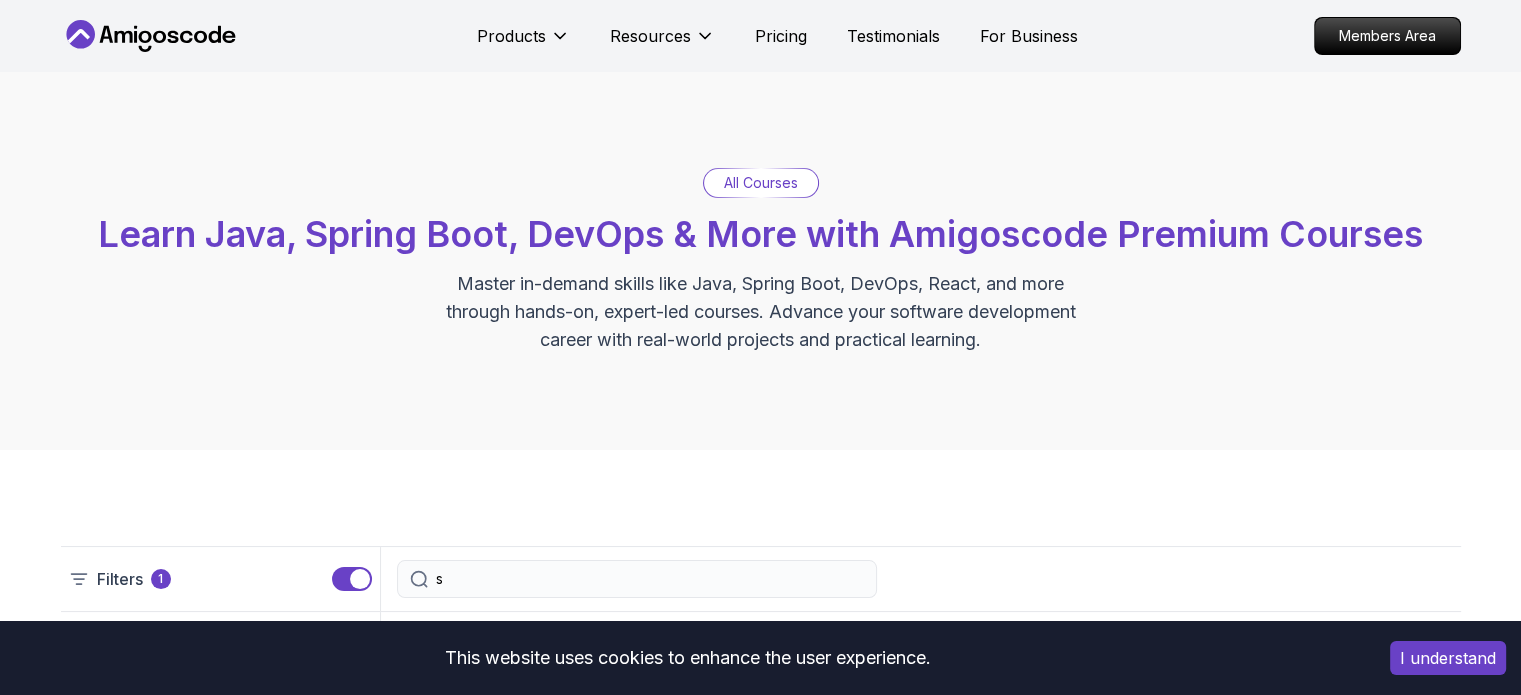 click on "s" at bounding box center [650, 579] 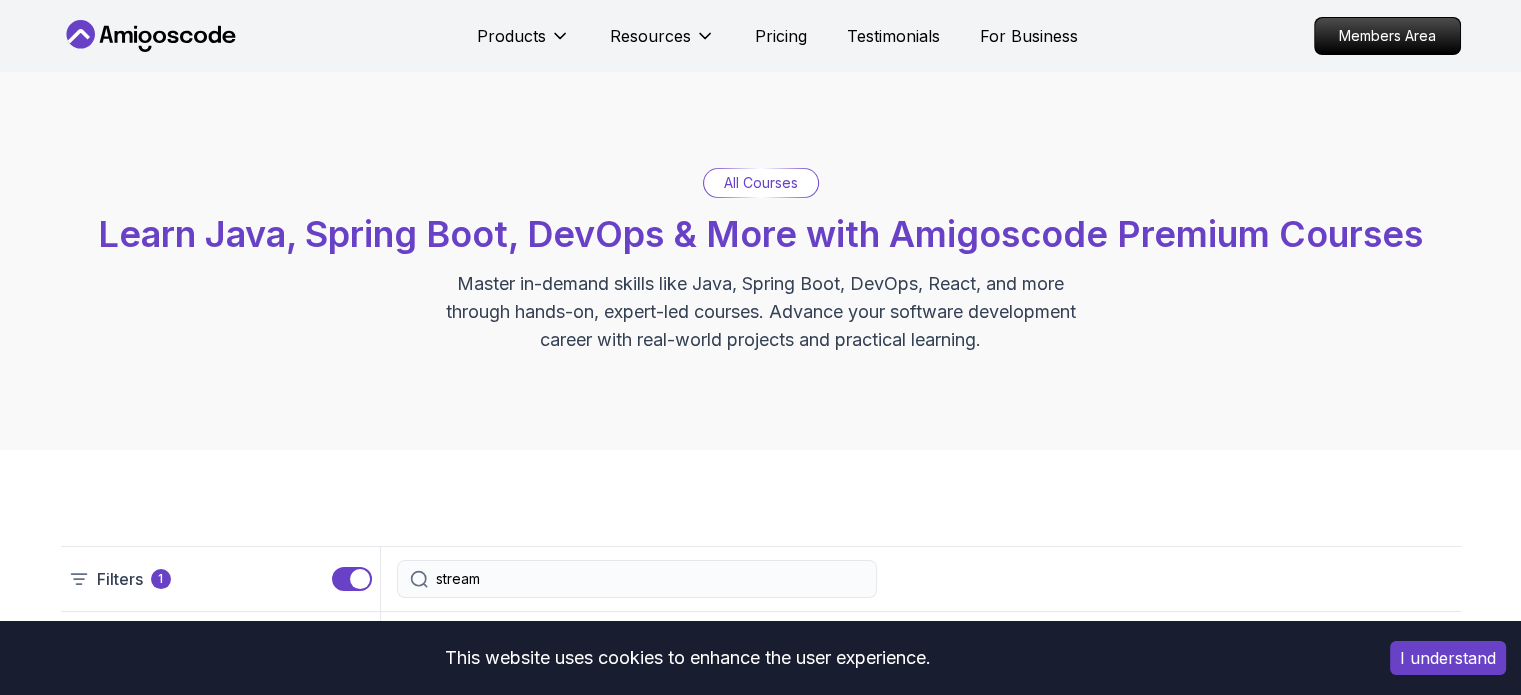 type on "stream" 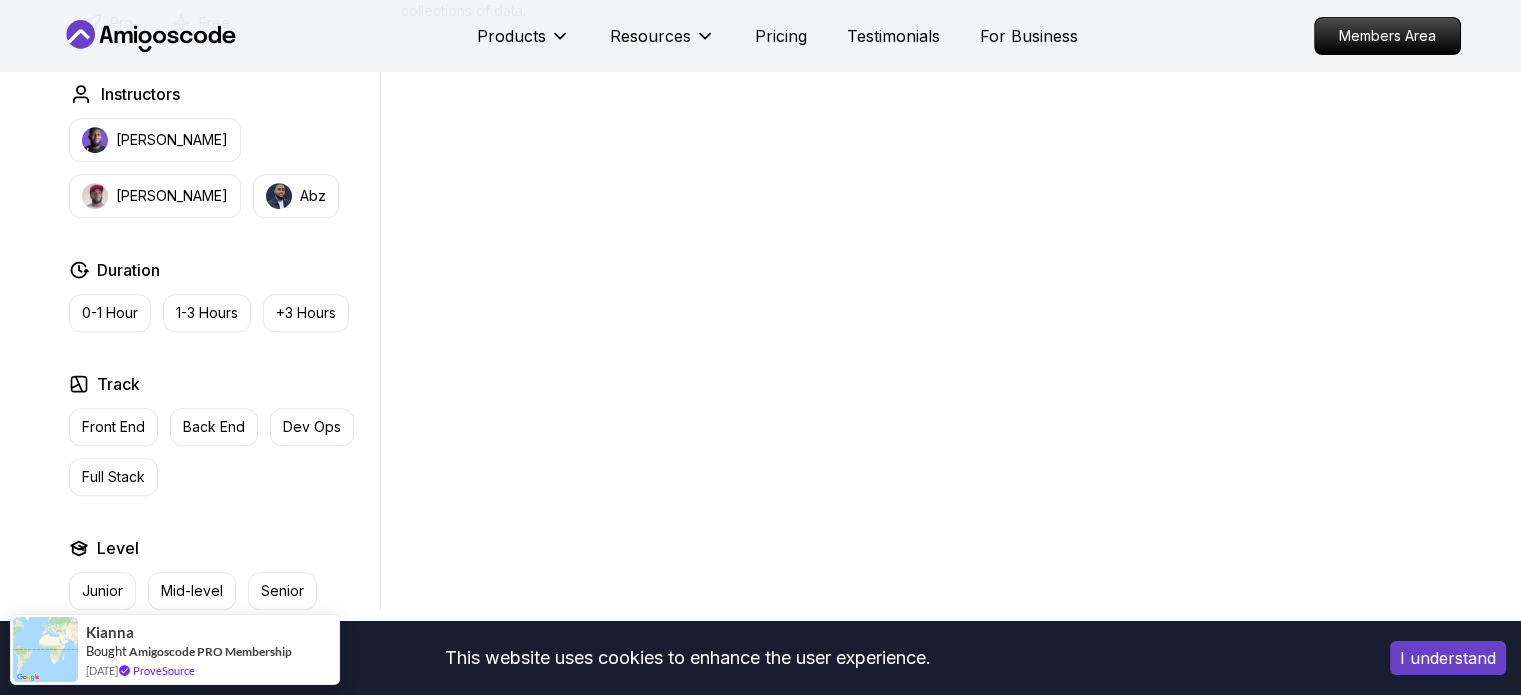 scroll, scrollTop: 543, scrollLeft: 0, axis: vertical 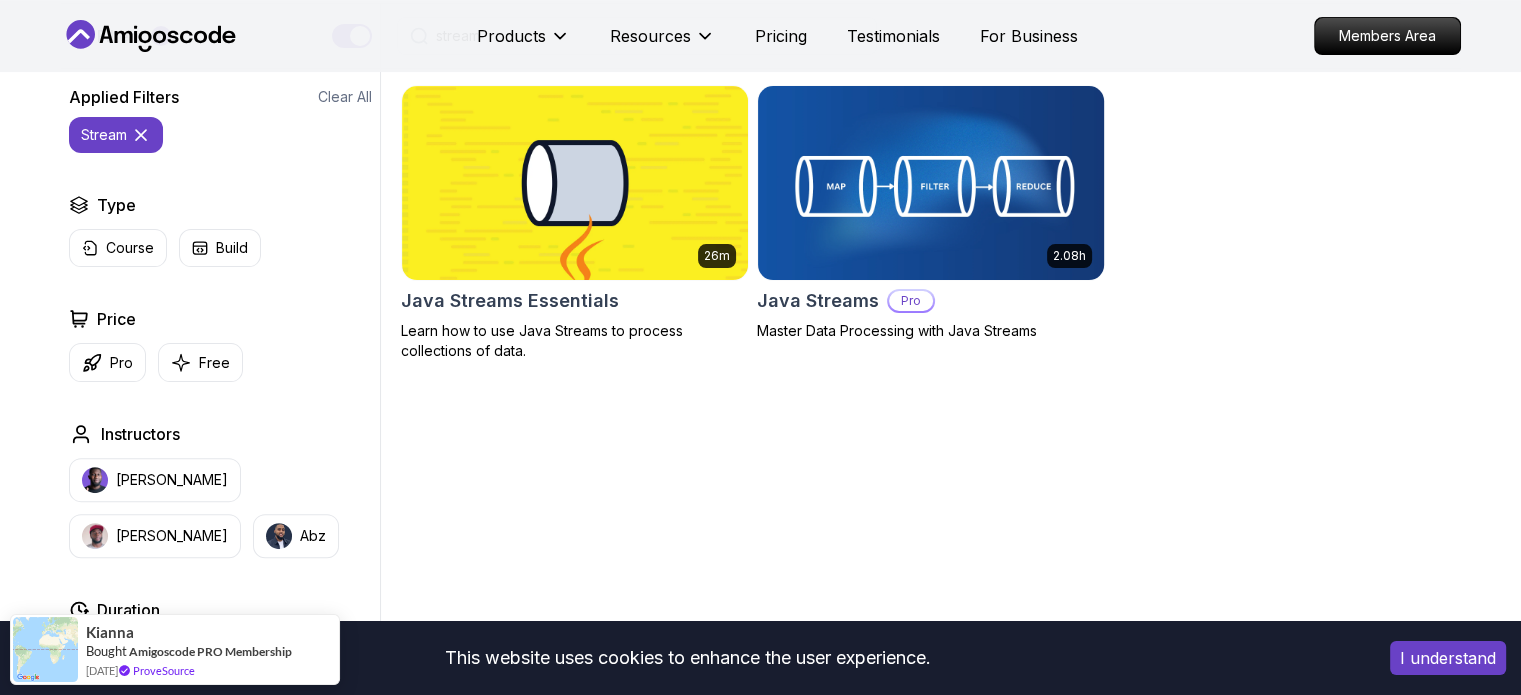 click at bounding box center [930, 182] 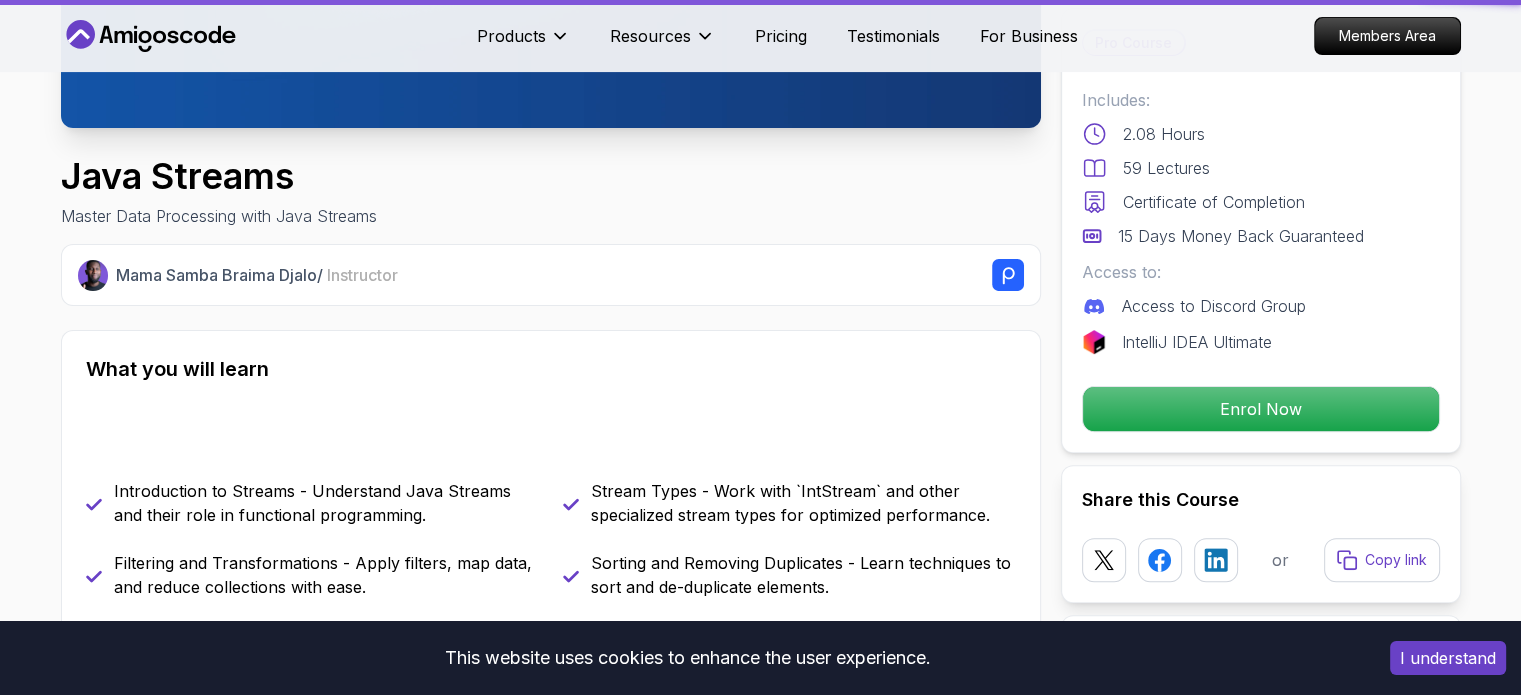scroll, scrollTop: 0, scrollLeft: 0, axis: both 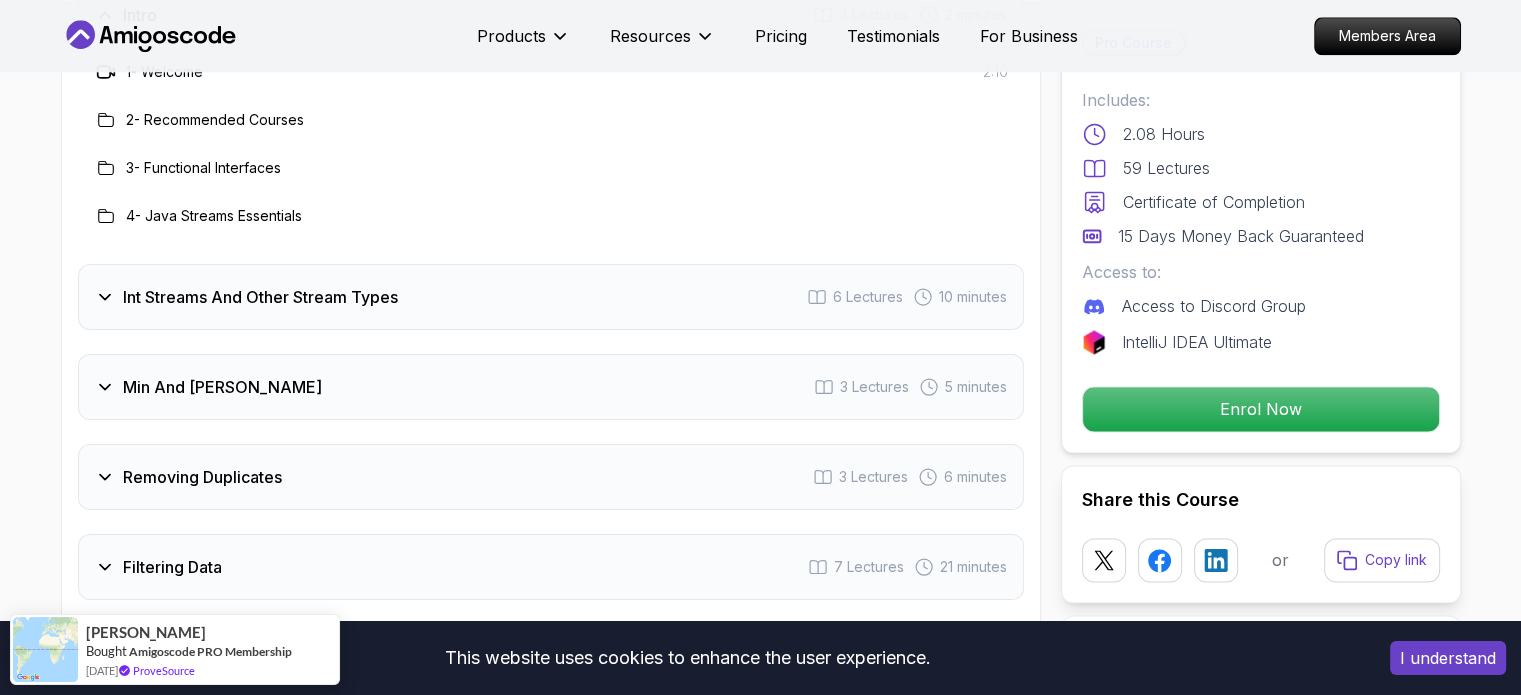 click on "Int Streams And Other Stream Types 6   Lectures     10 minutes" at bounding box center [551, 297] 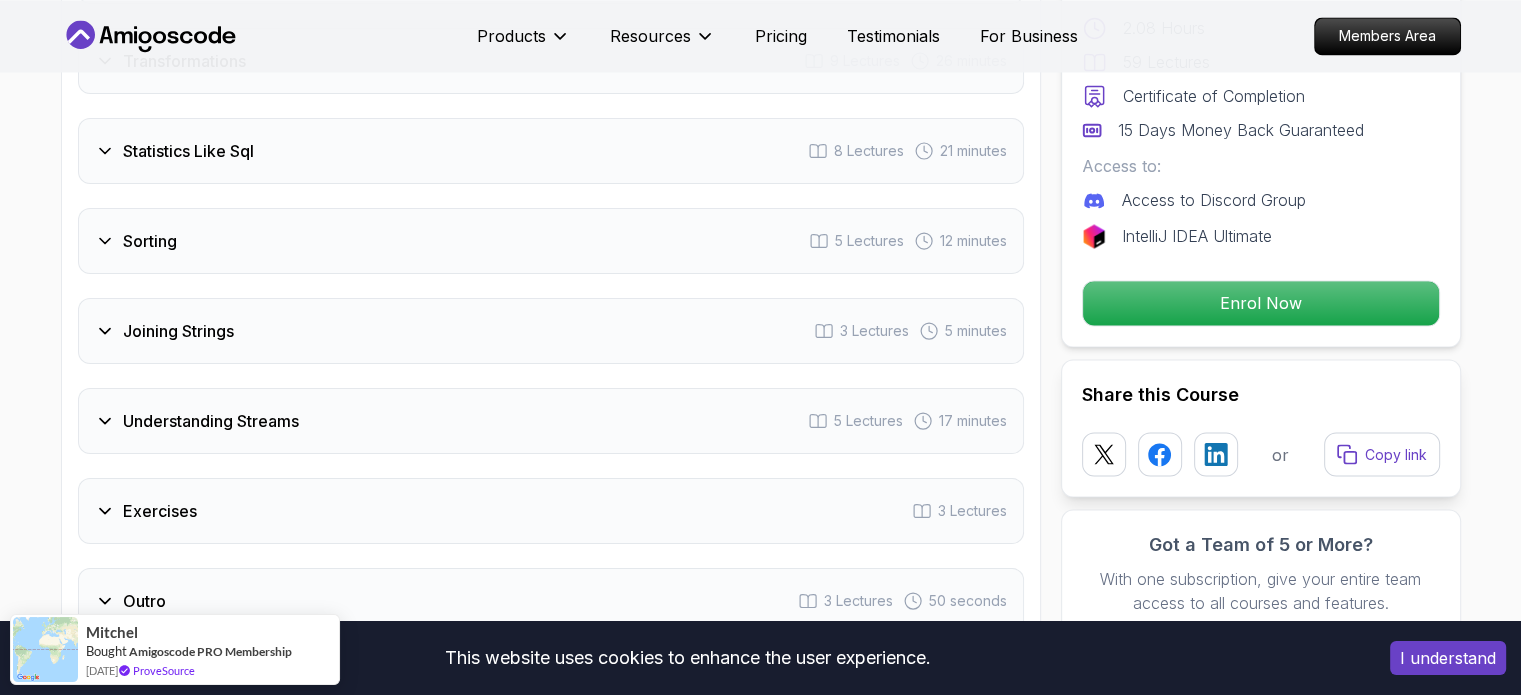 scroll, scrollTop: 3471, scrollLeft: 0, axis: vertical 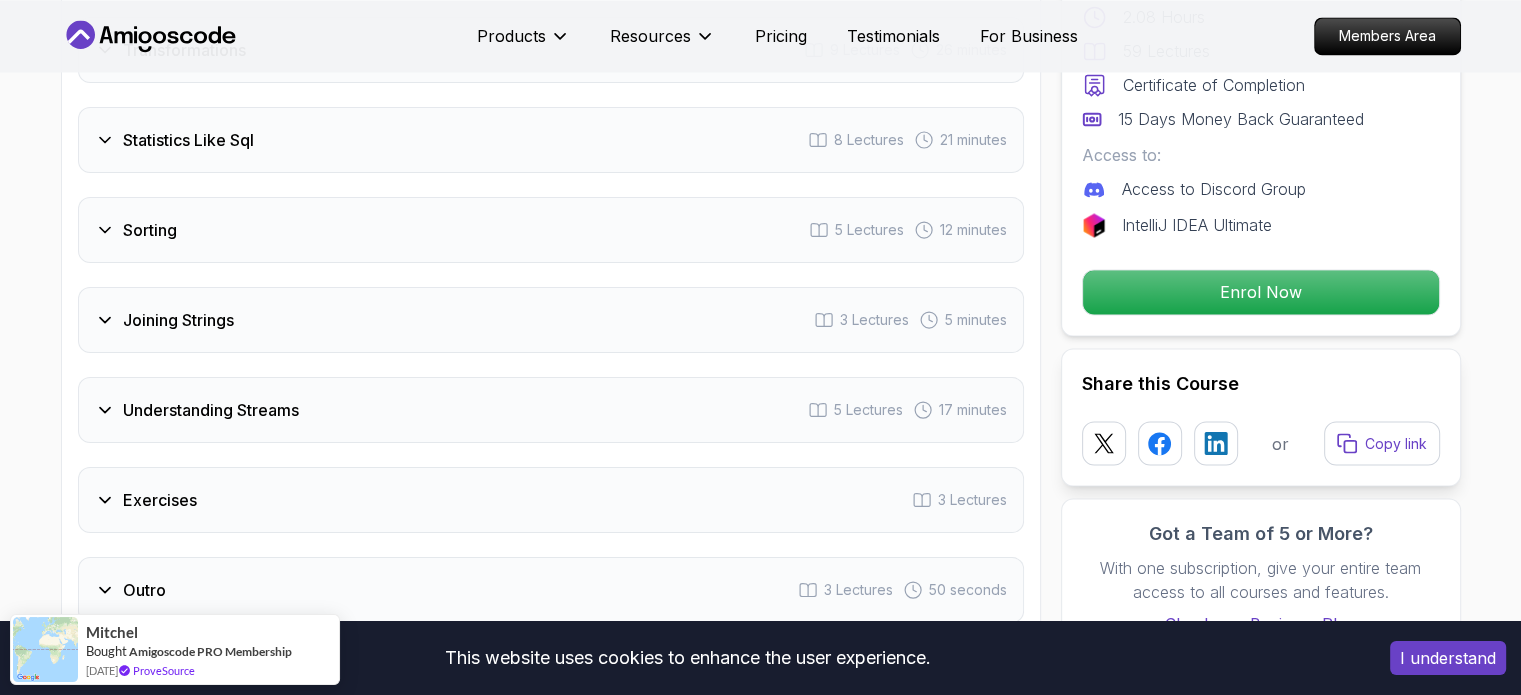 click on "Understanding Streams 5   Lectures     17 minutes" at bounding box center (551, 410) 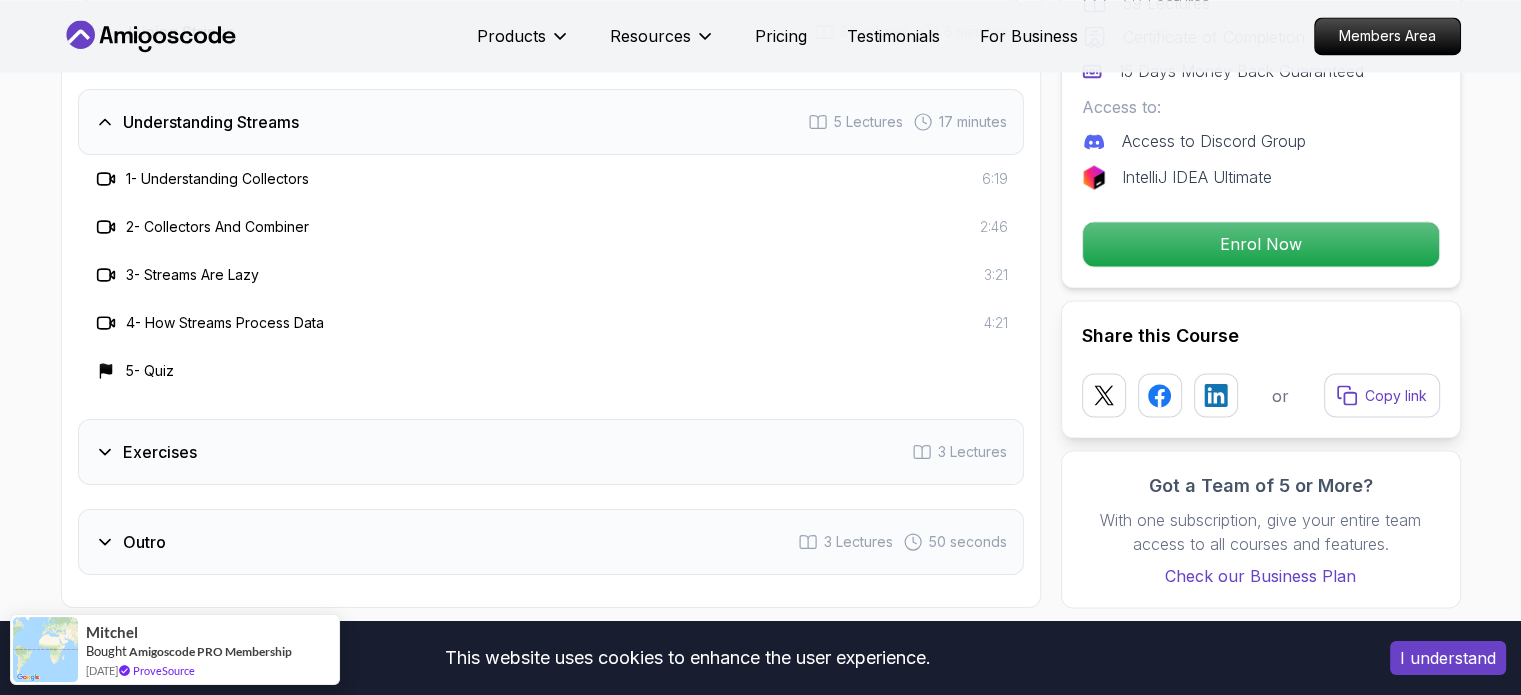 scroll, scrollTop: 3183, scrollLeft: 0, axis: vertical 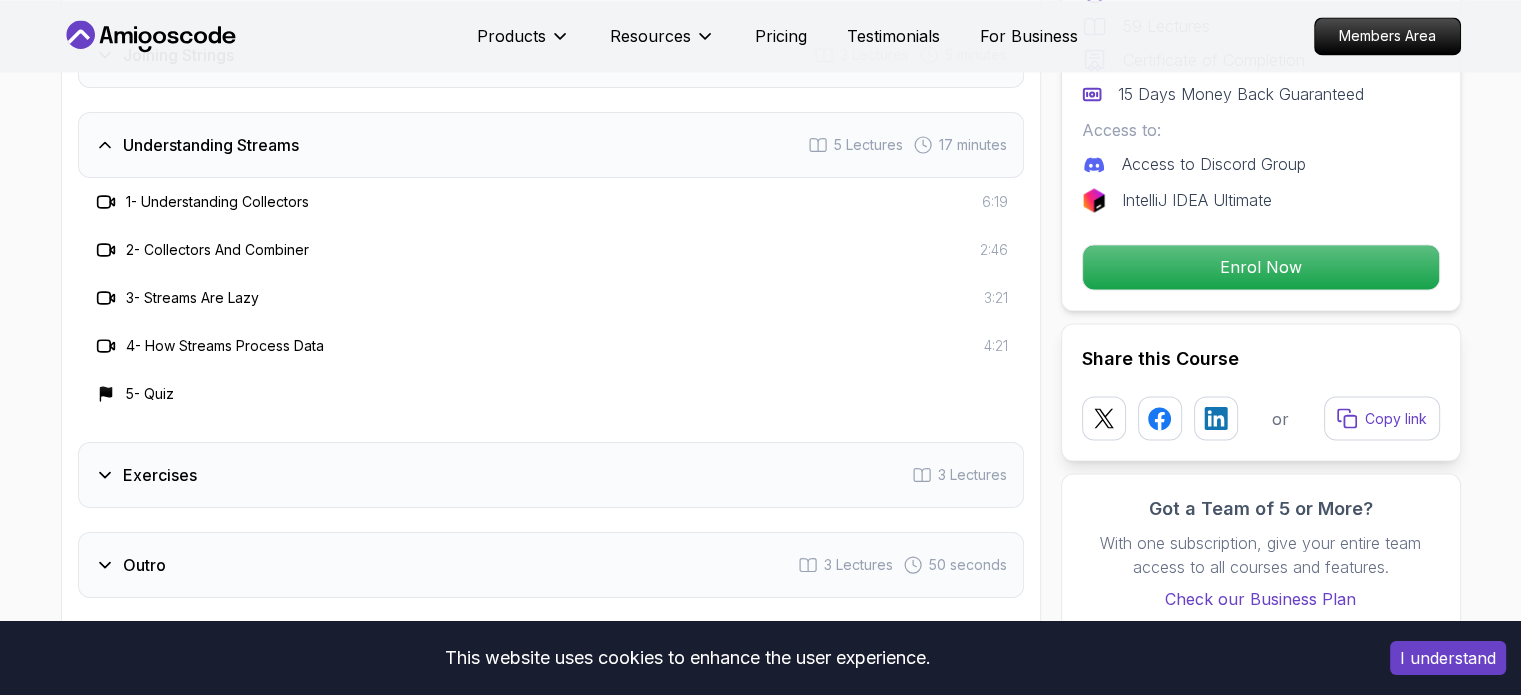 click on "4  -   How Streams Process Data" at bounding box center (225, 346) 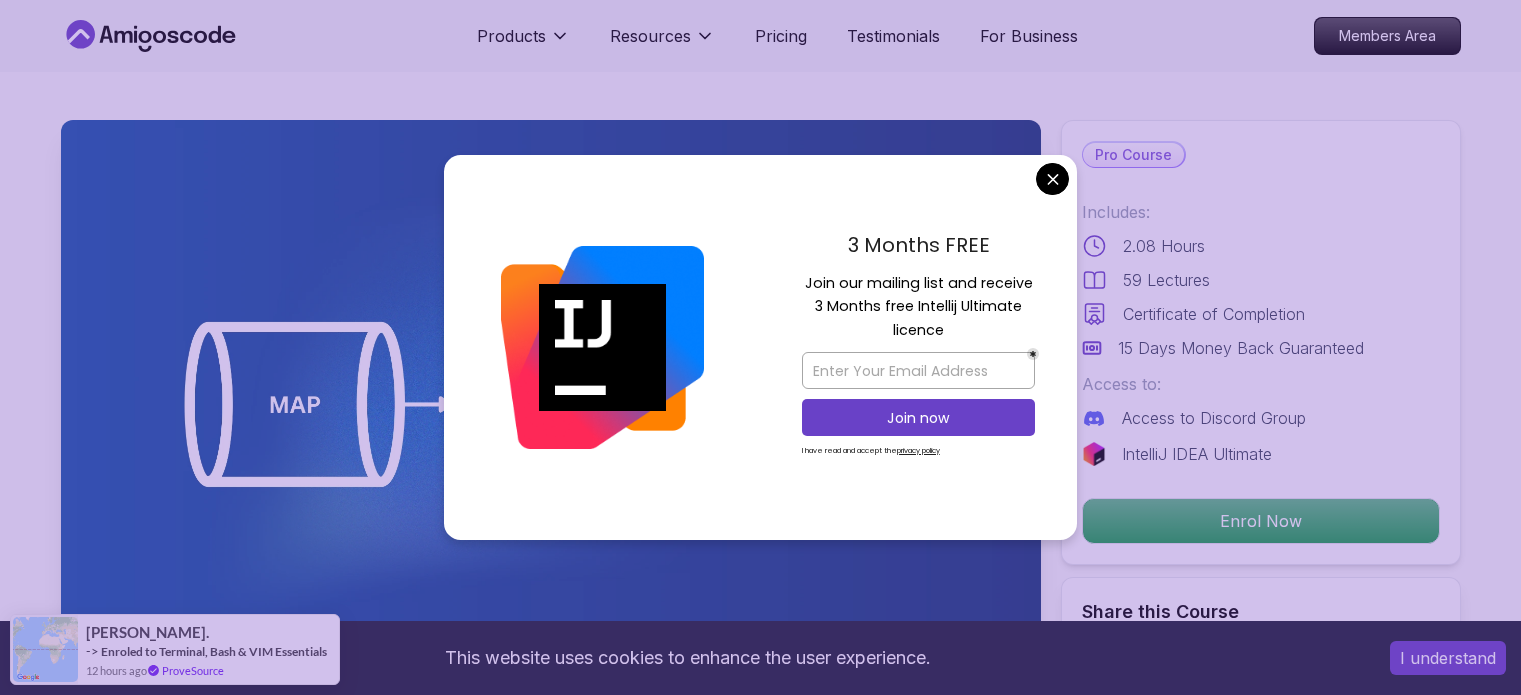 scroll, scrollTop: 0, scrollLeft: 0, axis: both 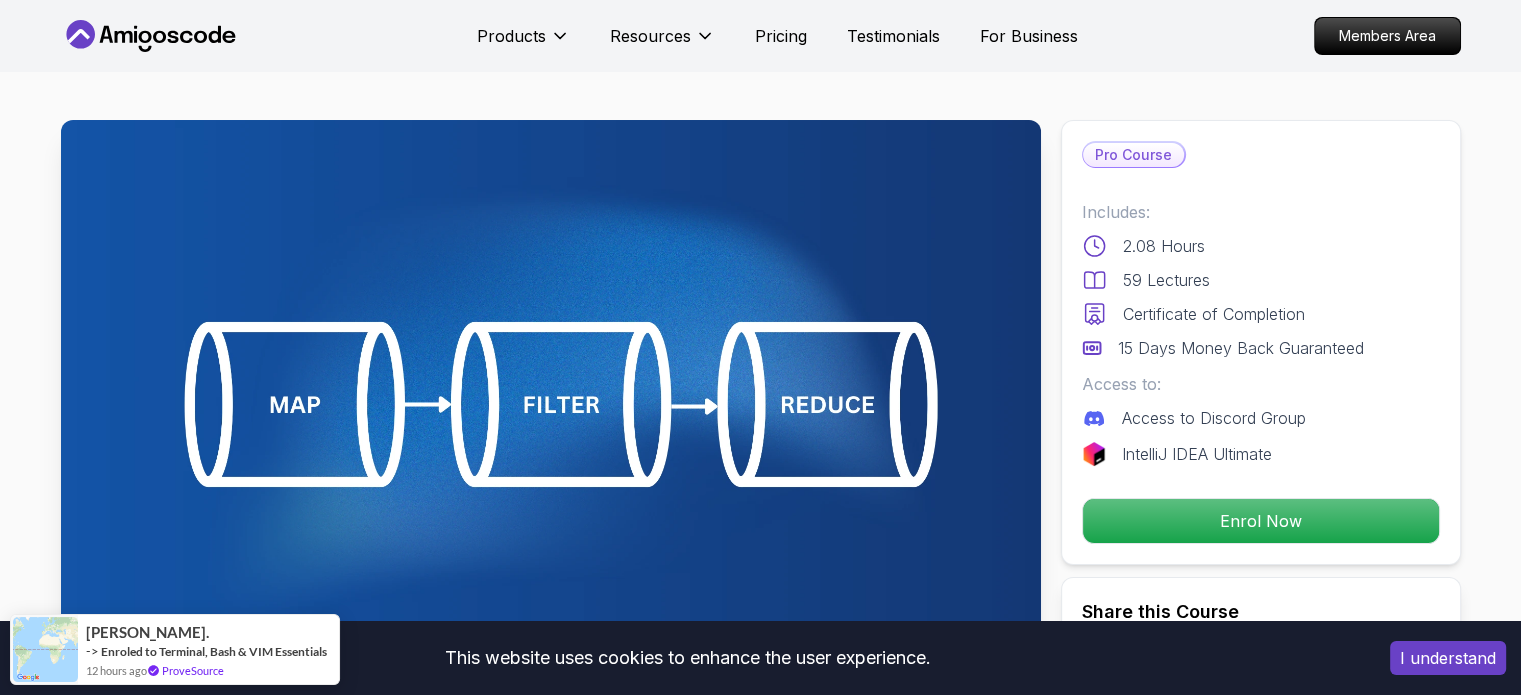 click on "This website uses cookies to enhance the user experience. I understand Products Resources Pricing Testimonials For Business Members Area Products Resources Pricing Testimonials For Business Members Area Java Streams Master Data Processing with Java Streams Mama Samba Braima Djalo  /   Instructor Pro Course Includes: 2.08 Hours 59 Lectures Certificate of Completion 15 Days Money Back Guaranteed Access to: Access to Discord Group IntelliJ IDEA Ultimate Enrol Now Share this Course or Copy link Got a Team of 5 or More? With one subscription, give your entire team access to all courses and features. Check our Business Plan Mama Samba Braima Djalo  /   Instructor What you will learn java intellij Introduction to Streams - Understand Java Streams and their role in functional programming. Stream Types - Work with `IntStream` and other specialized stream types for optimized performance. Filtering and Transformations - Apply filters, map data, and reduce collections with ease. Master Data Processing with Java Streams" at bounding box center (760, 4145) 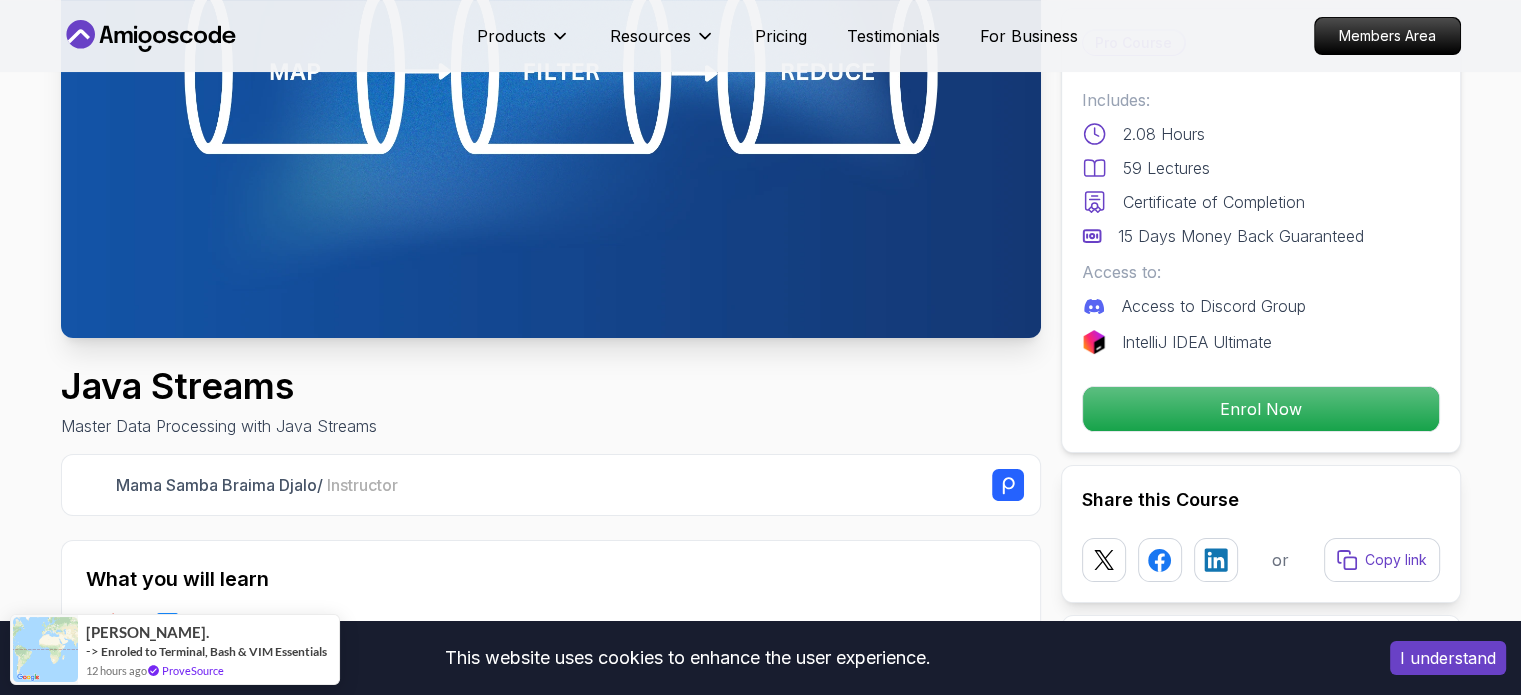 scroll, scrollTop: 212, scrollLeft: 0, axis: vertical 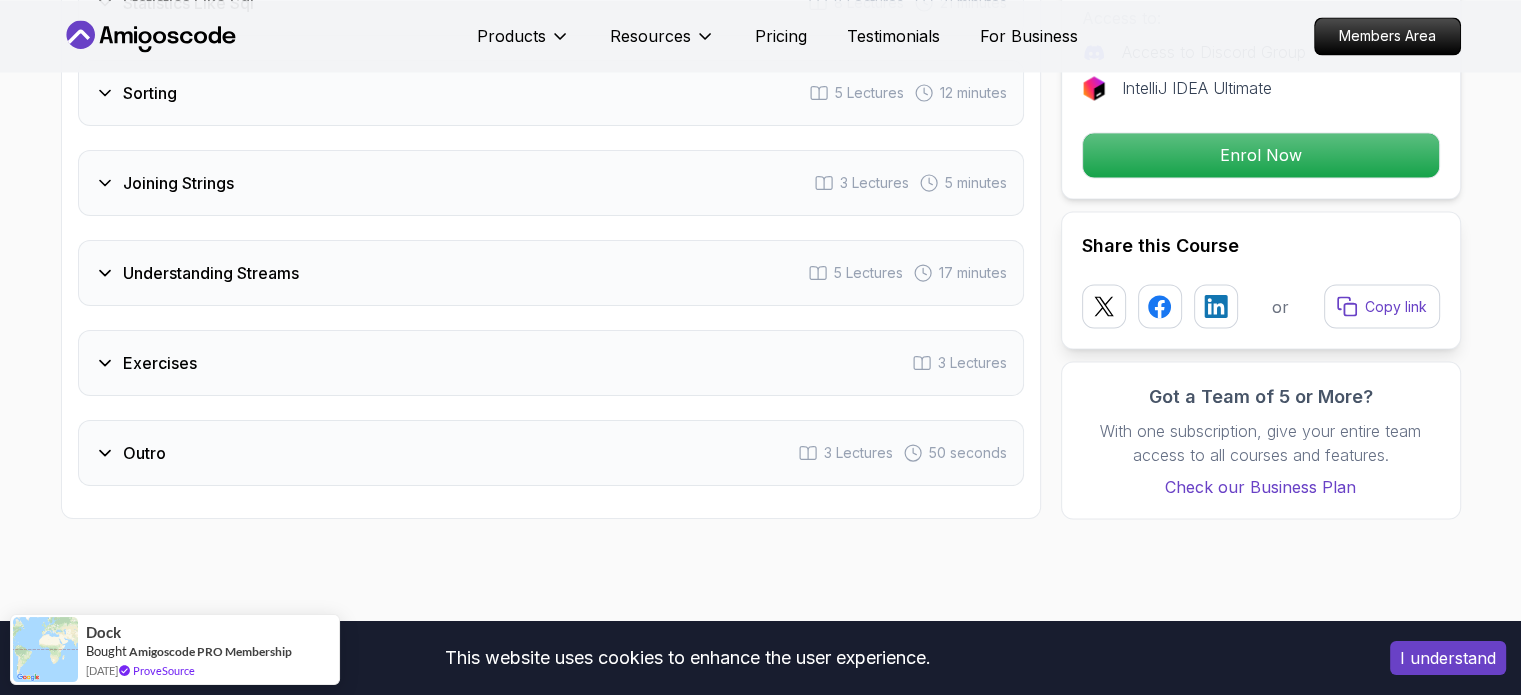 click on "Understanding Streams 5   Lectures     17 minutes" at bounding box center (551, 273) 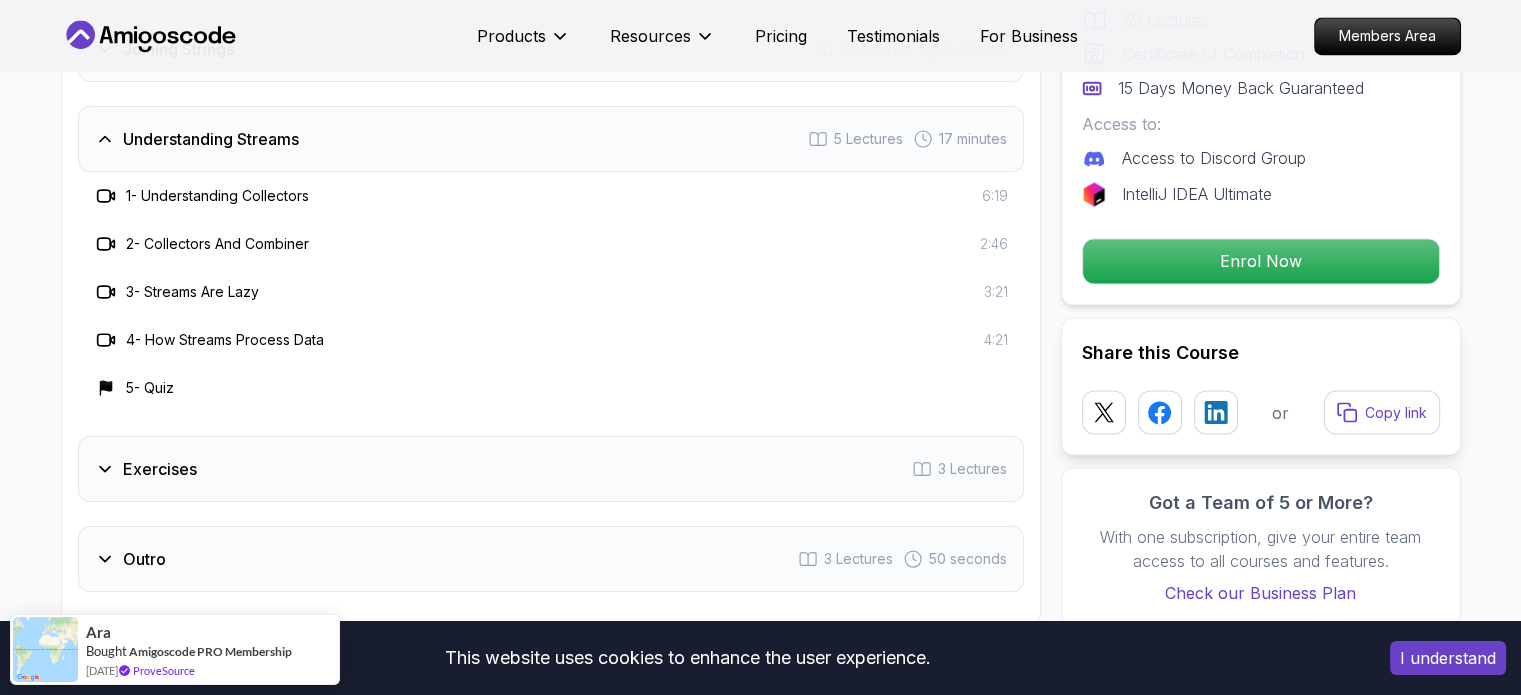 scroll, scrollTop: 3665, scrollLeft: 0, axis: vertical 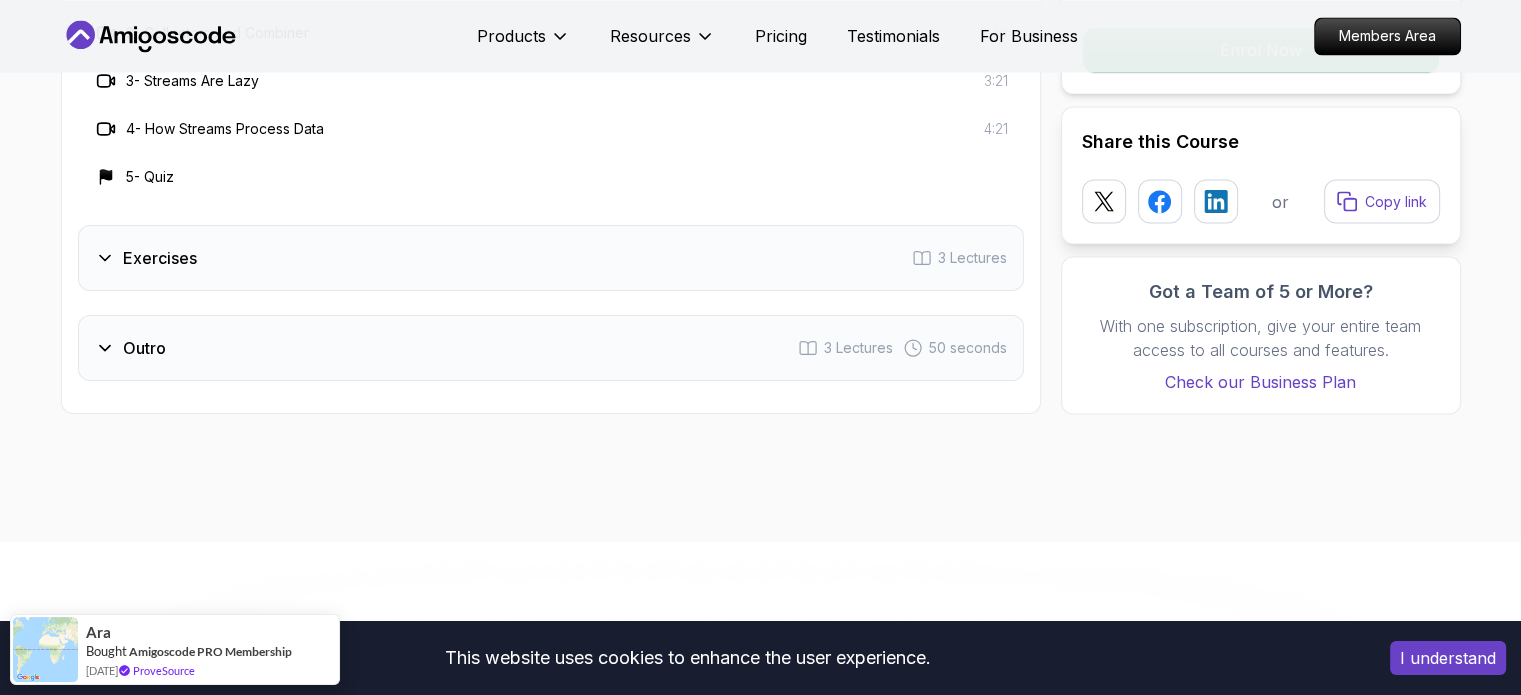 click on "Exercises 3   Lectures" at bounding box center (551, 258) 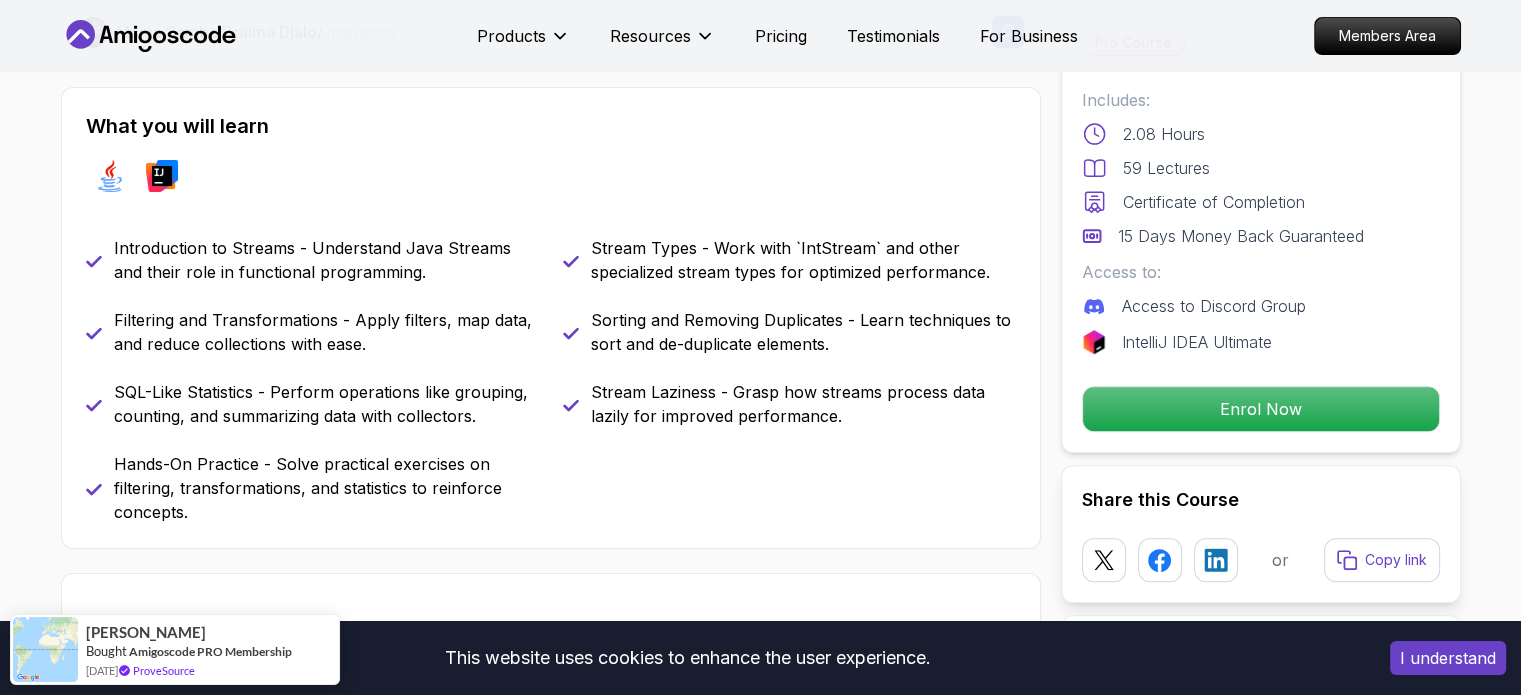 scroll, scrollTop: 537, scrollLeft: 0, axis: vertical 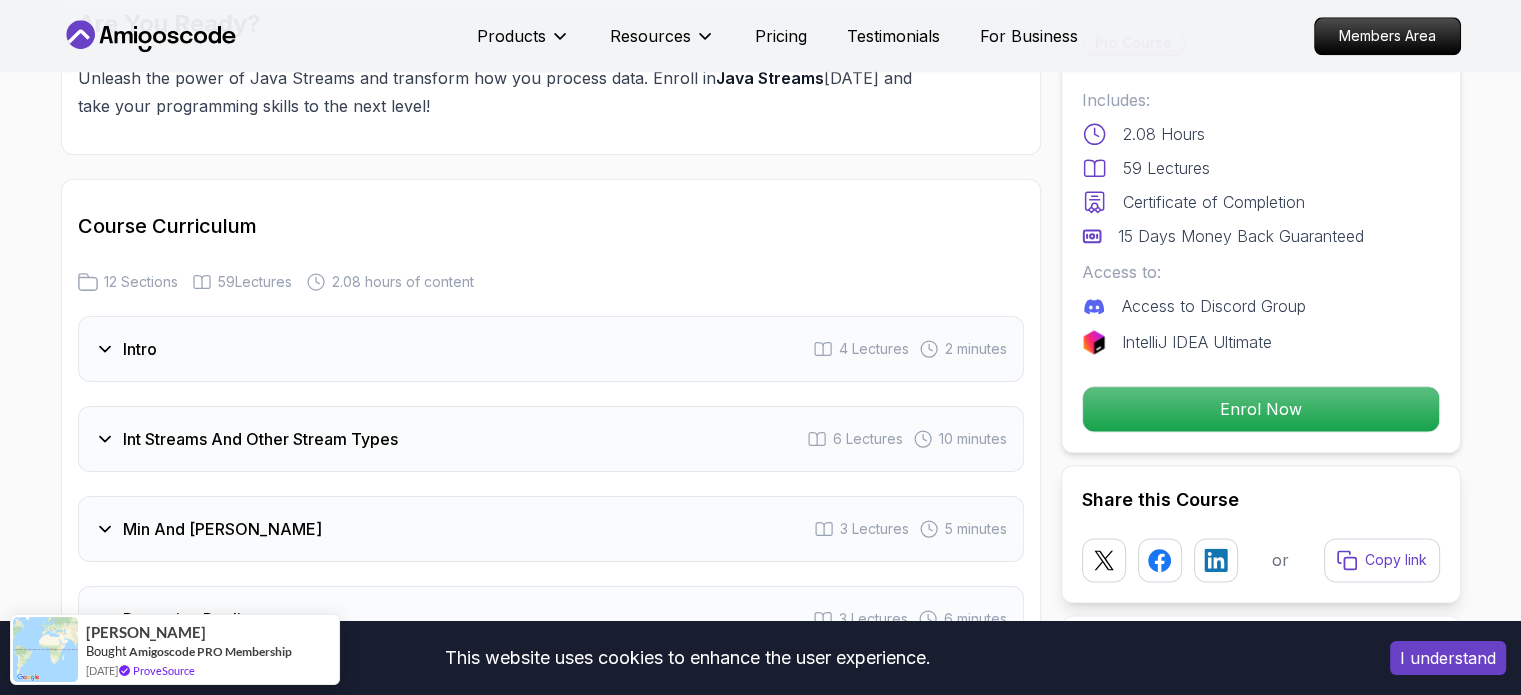 click on "Intro 4   Lectures     2 minutes" at bounding box center (551, 349) 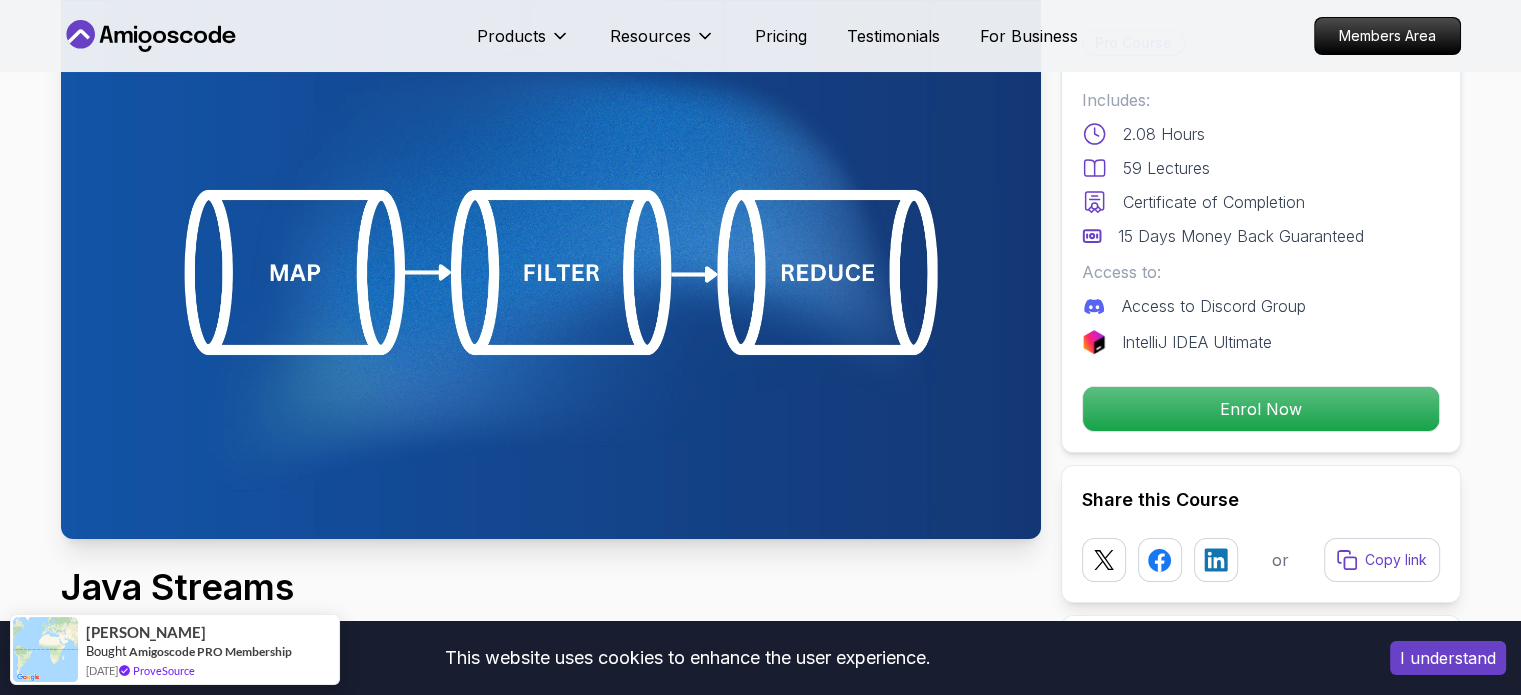 scroll, scrollTop: 0, scrollLeft: 0, axis: both 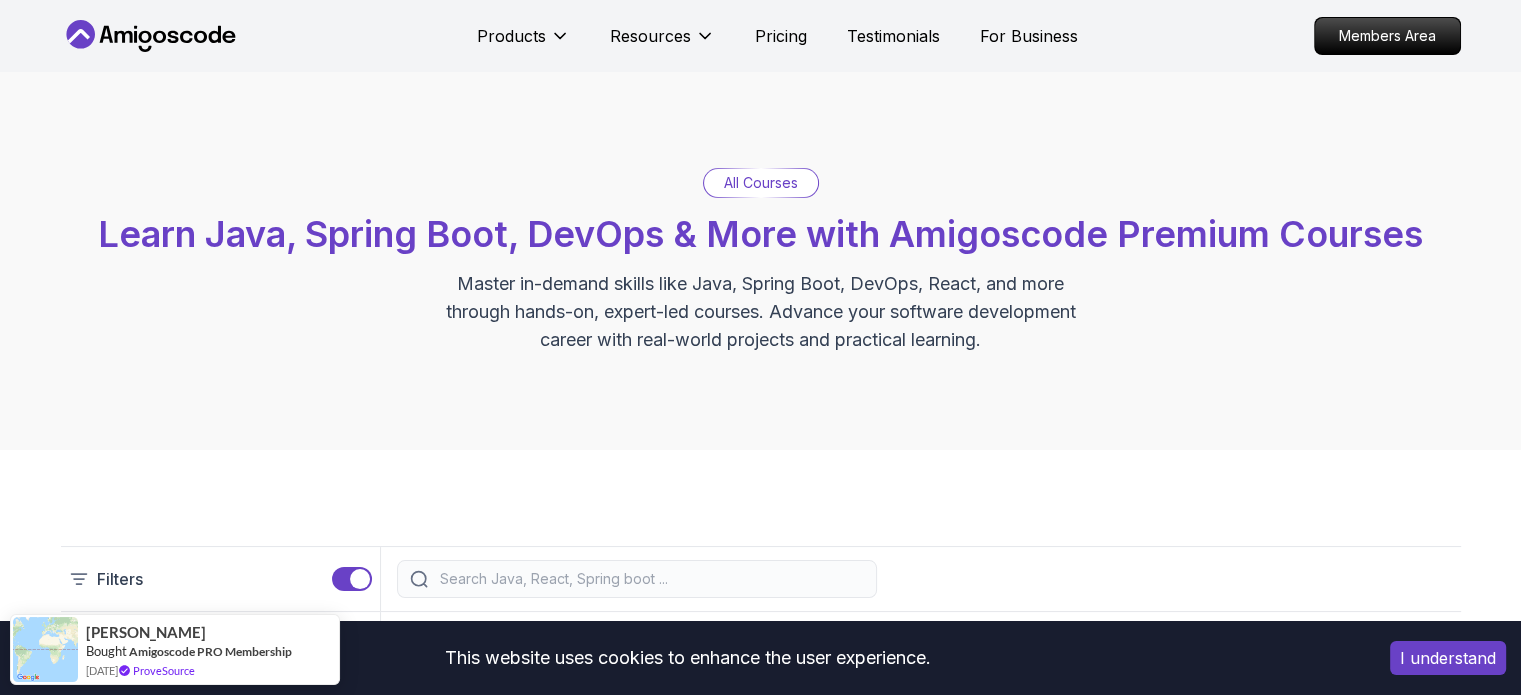 click at bounding box center [650, 579] 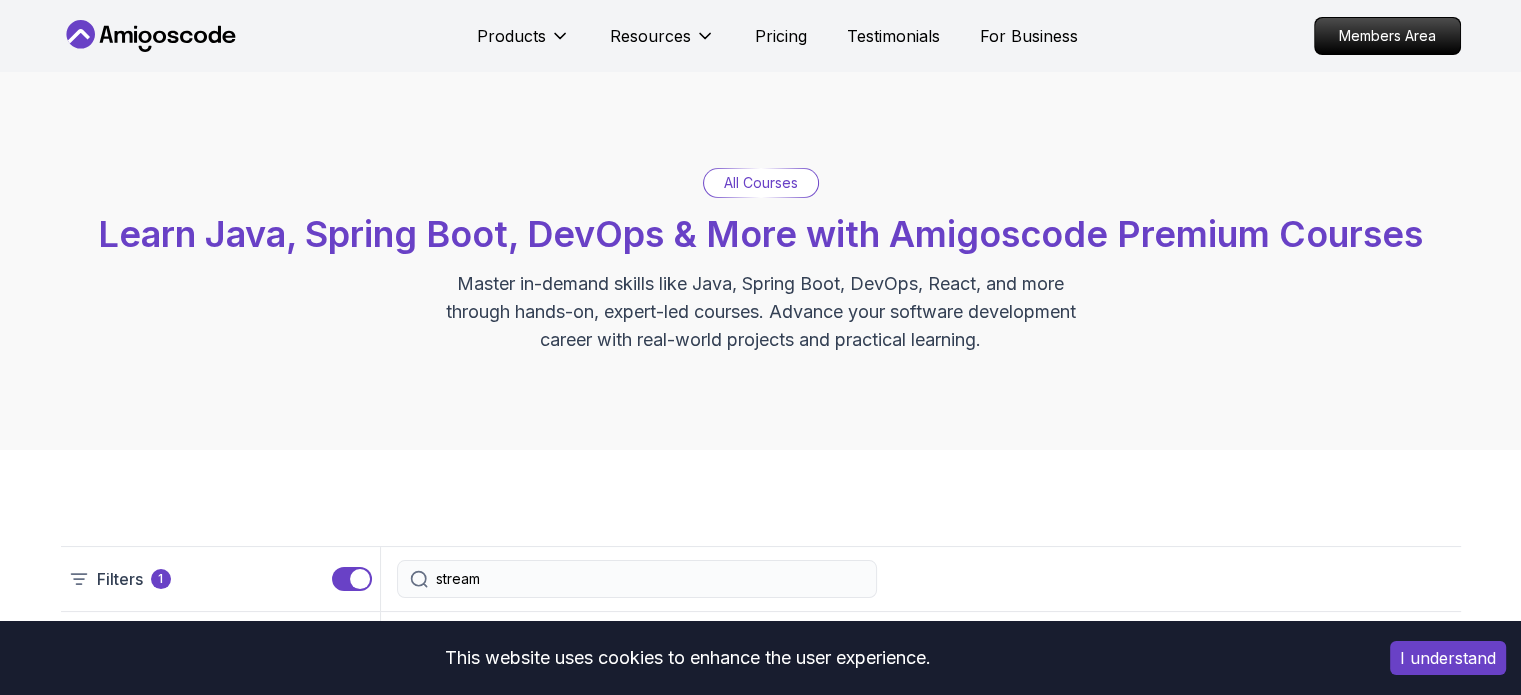 type on "stream" 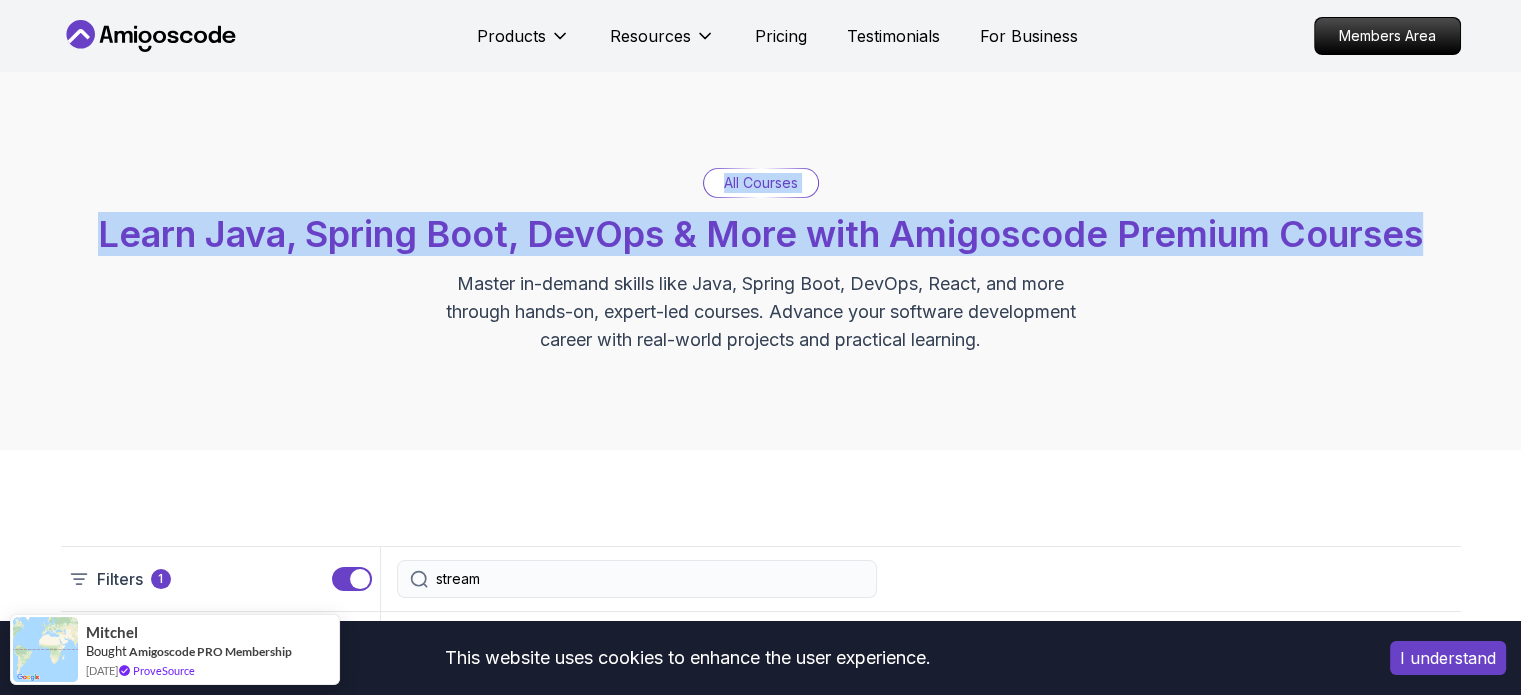 drag, startPoint x: 1516, startPoint y: 64, endPoint x: 1524, endPoint y: 104, distance: 40.792156 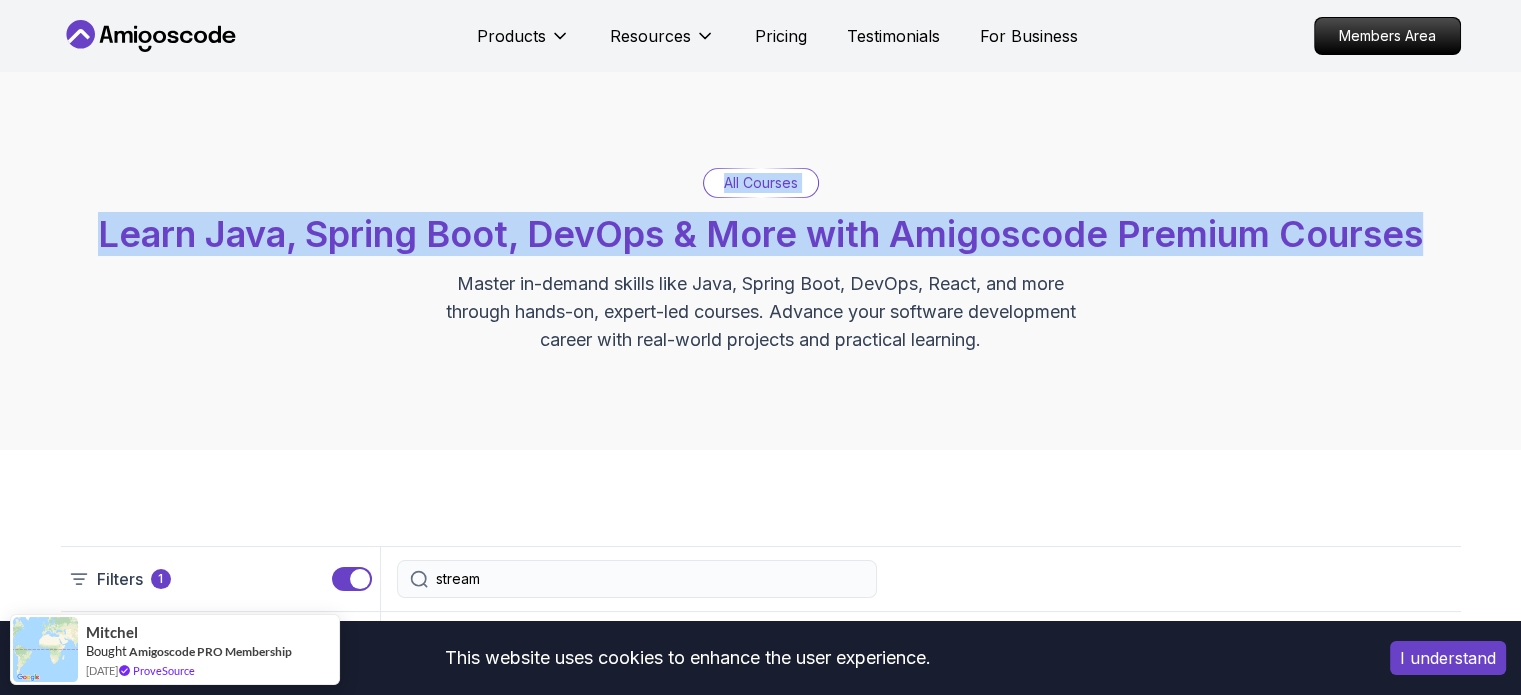 click on "This website uses cookies to enhance the user experience. I understand Products Resources Pricing Testimonials For Business Members Area Products Resources Pricing Testimonials For Business Members Area All Courses Learn Java, Spring Boot, DevOps & More with Amigoscode Premium Courses Master in-demand skills like Java, Spring Boot, DevOps, React, and more through hands-on, expert-led courses. Advance your software development career with real-world projects and practical learning. Filters 1 stream Filters 1 Applied Filters Clear All stream Type Course Build Price Pro Free Instructors Nelson Djalo Richard Abz Duration 0-1 Hour 1-3 Hours +3 Hours Track Front End Back End Dev Ops Full Stack Level Junior Mid-level Senior 26m Java Streams Essentials Learn how to use Java Streams to process collections of data. 2.08h Java Streams Pro Master Data Processing with Java Streams We're Featured on   Discover the platforms, publications, and communities where Amigoscode has been featured Students Success   Succeed" at bounding box center (760, 2861) 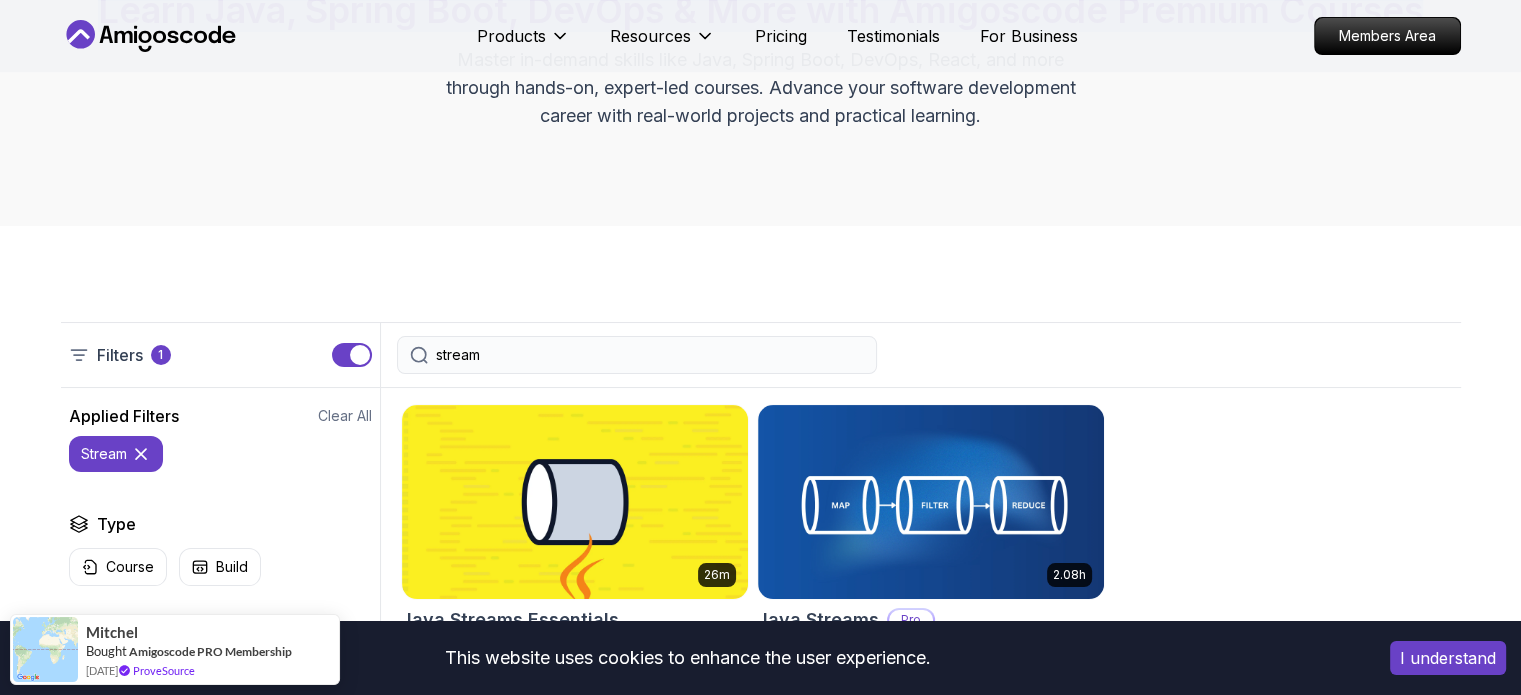 scroll, scrollTop: 390, scrollLeft: 0, axis: vertical 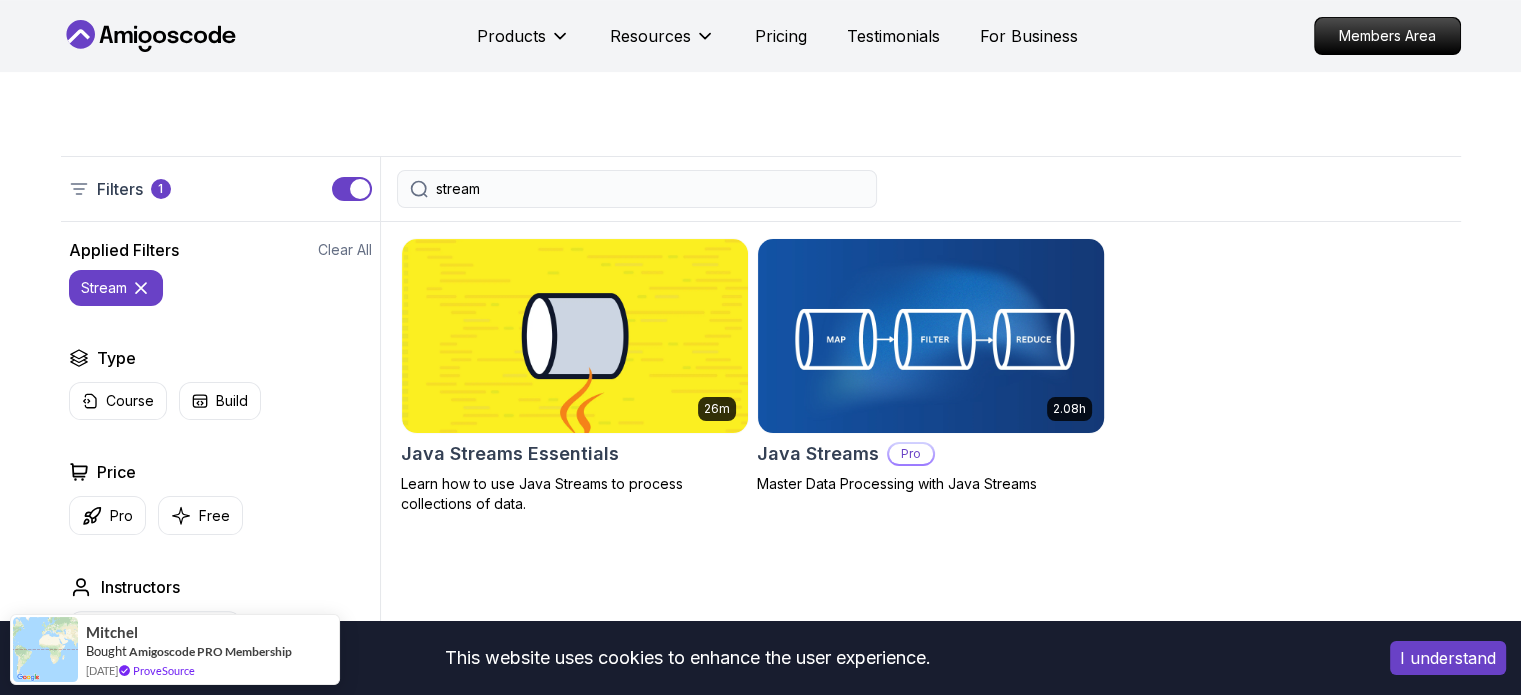click at bounding box center (930, 335) 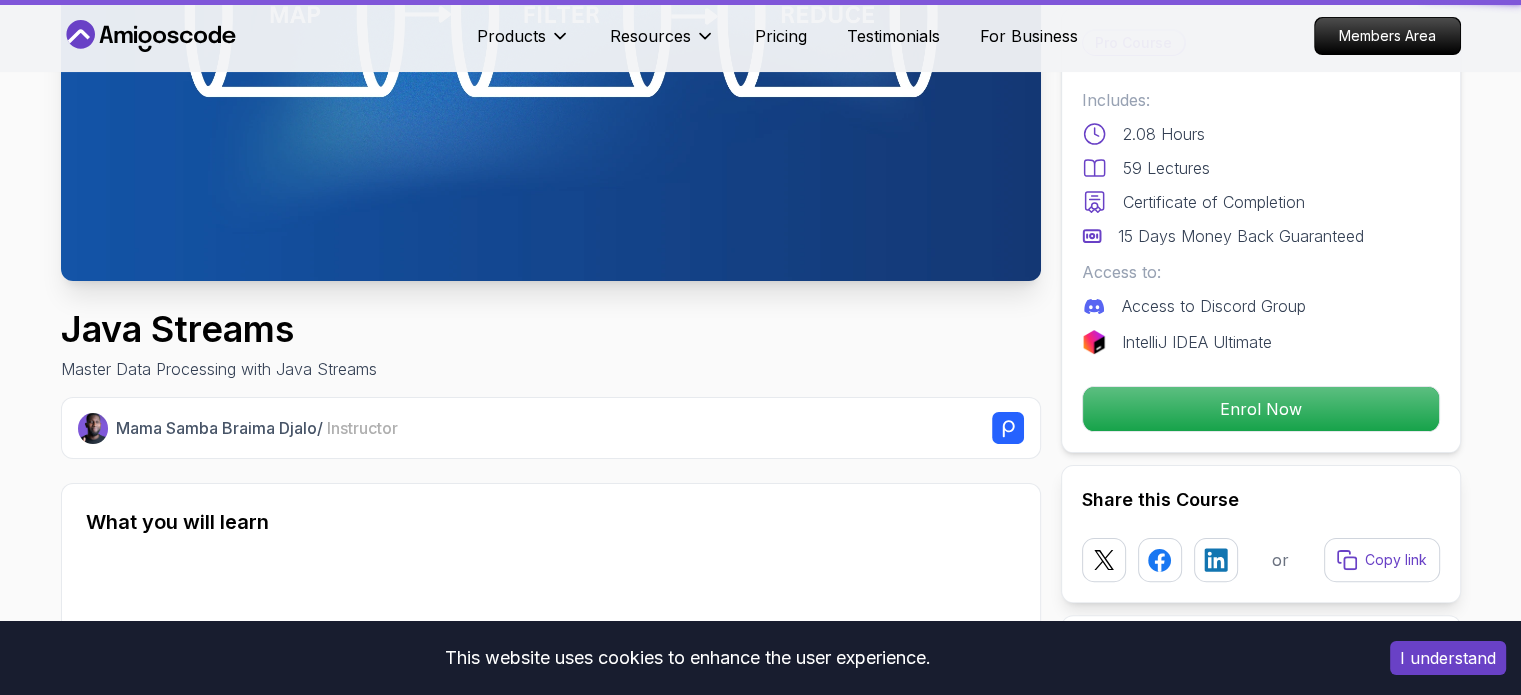 scroll, scrollTop: 0, scrollLeft: 0, axis: both 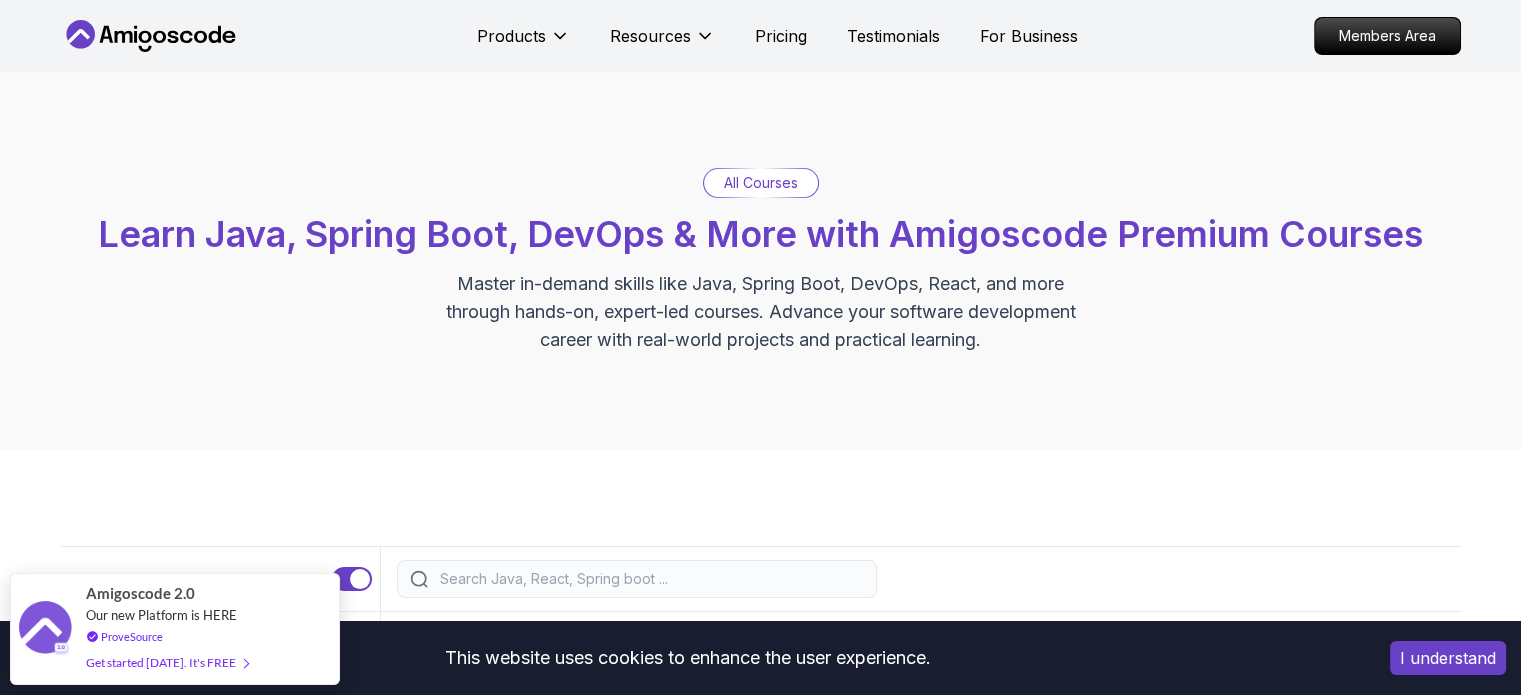 click on "All Courses" at bounding box center (761, 183) 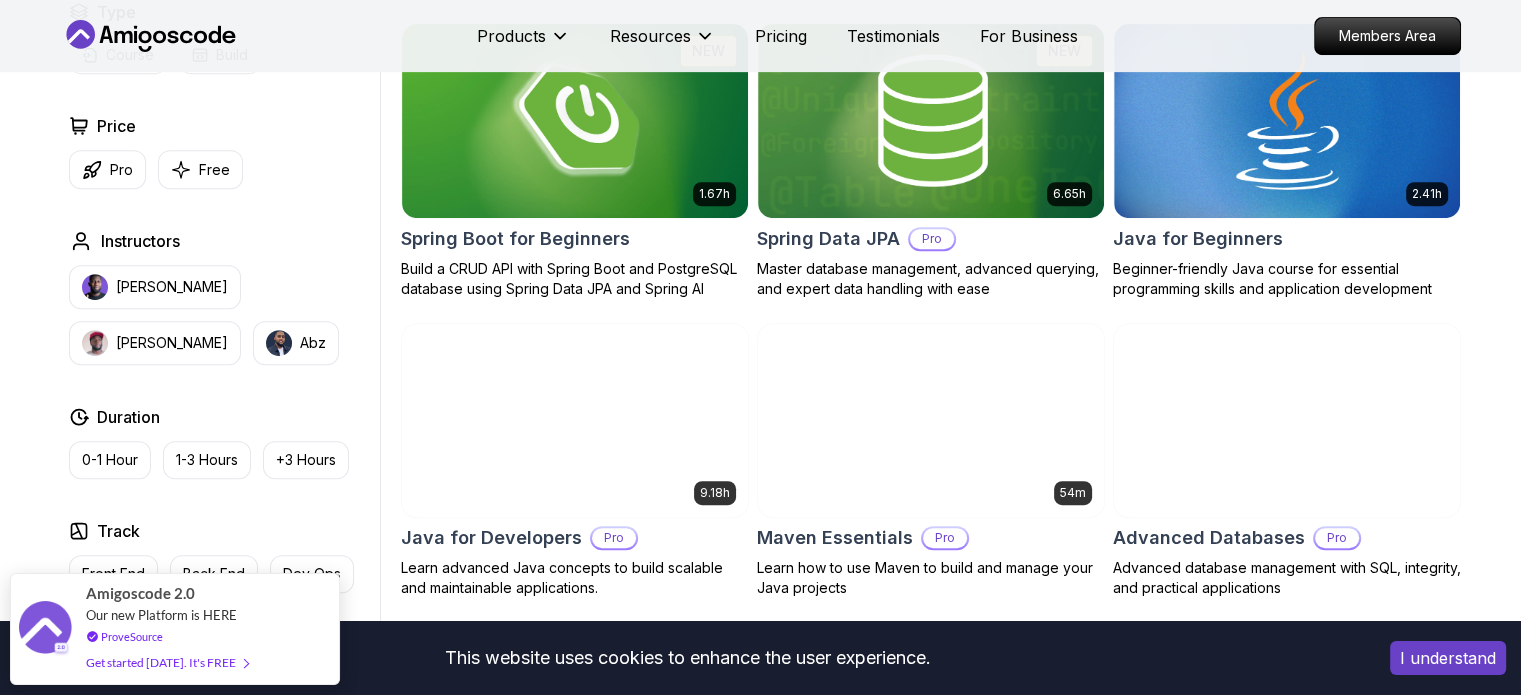 scroll, scrollTop: 0, scrollLeft: 0, axis: both 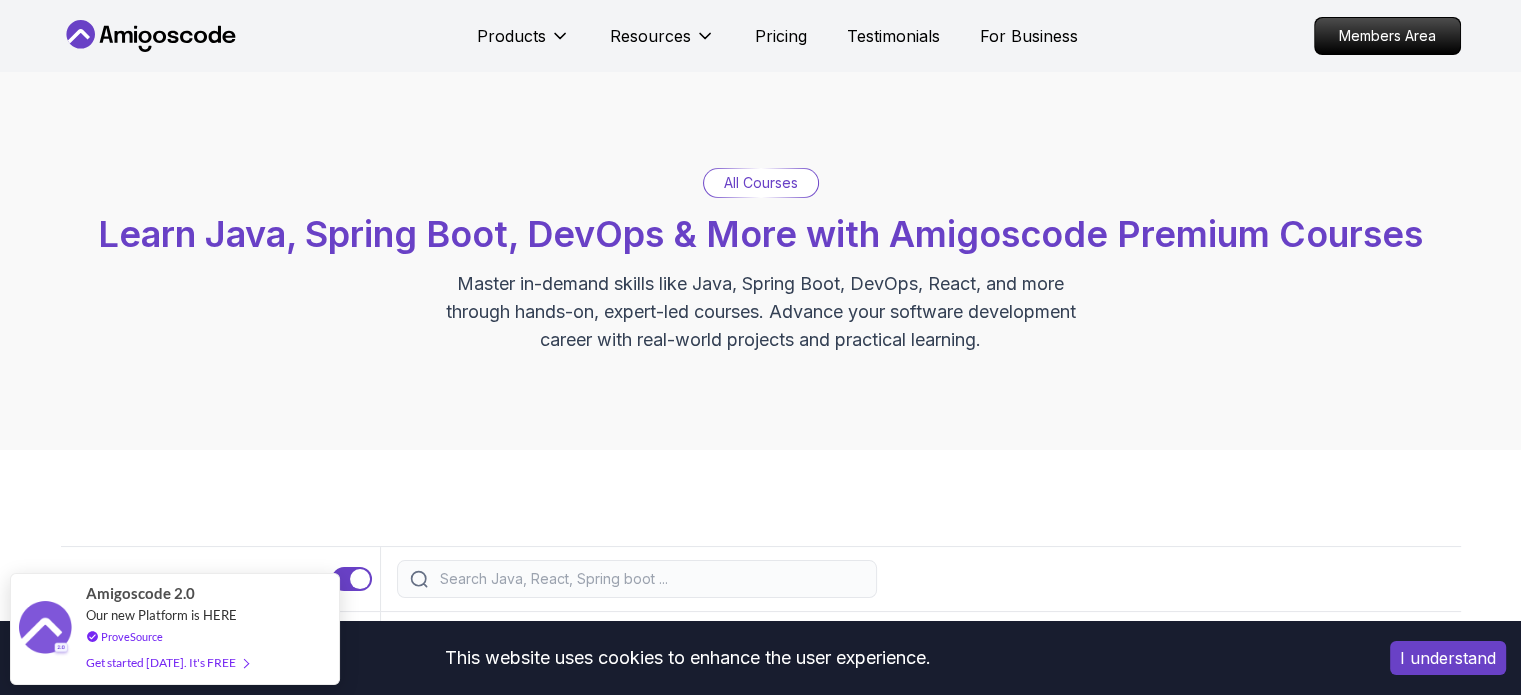 click at bounding box center (637, 579) 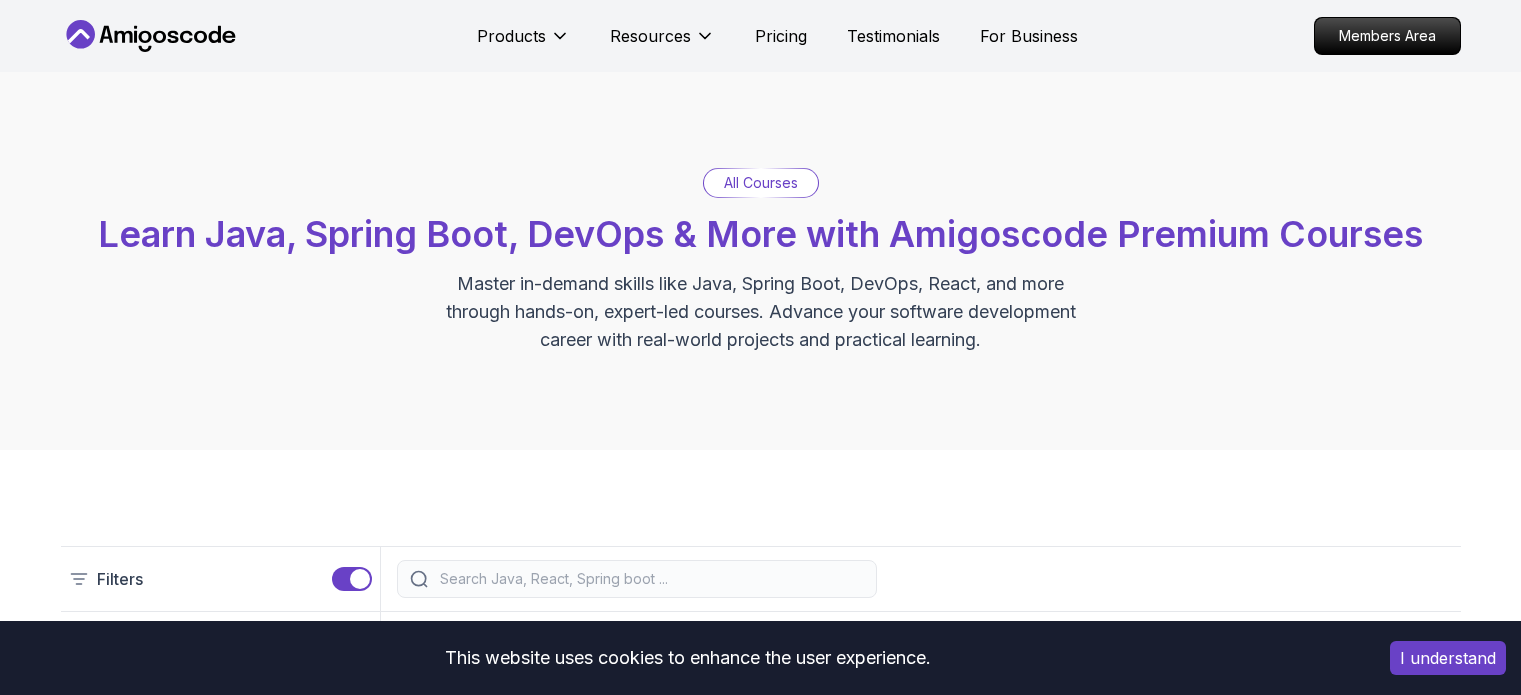 scroll, scrollTop: 0, scrollLeft: 0, axis: both 